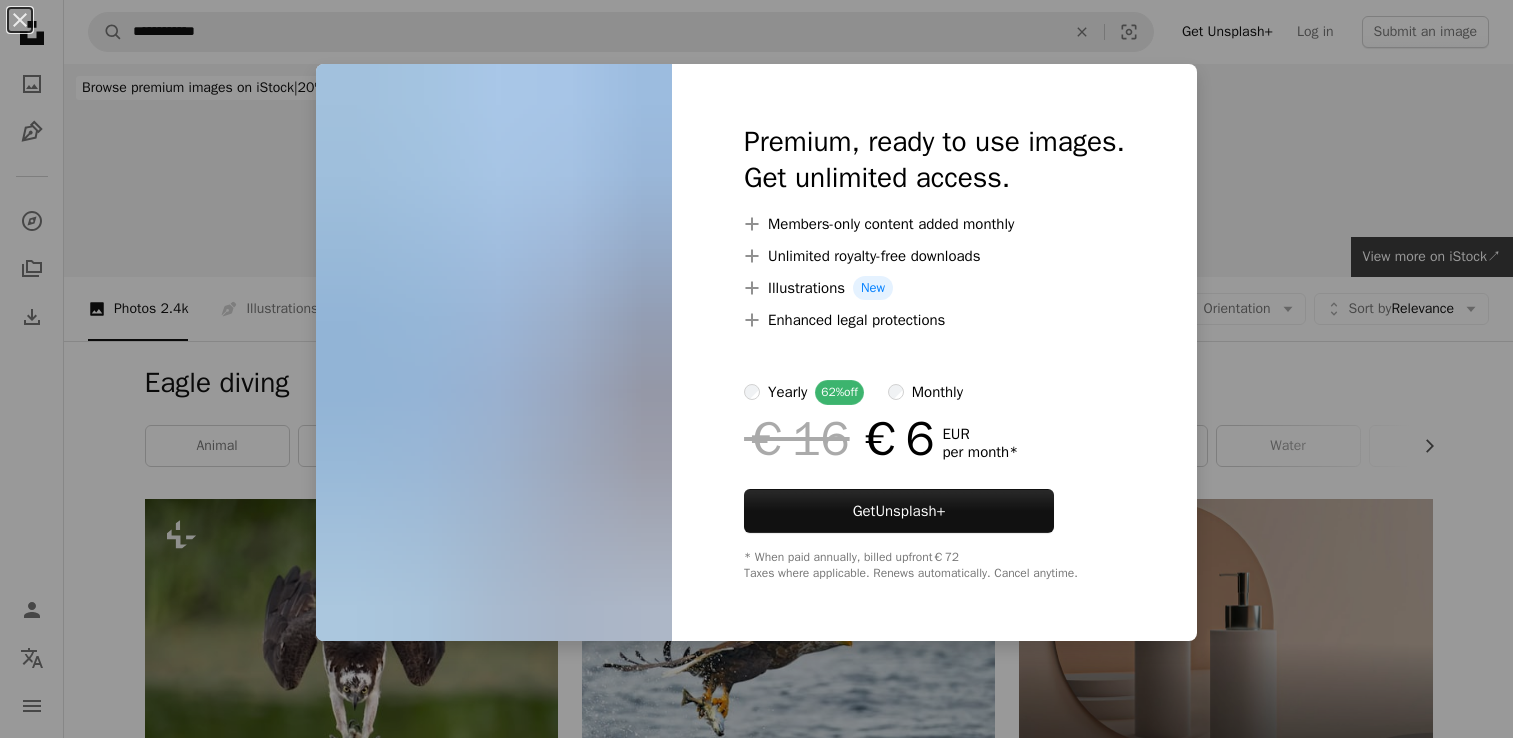 scroll, scrollTop: 7600, scrollLeft: 0, axis: vertical 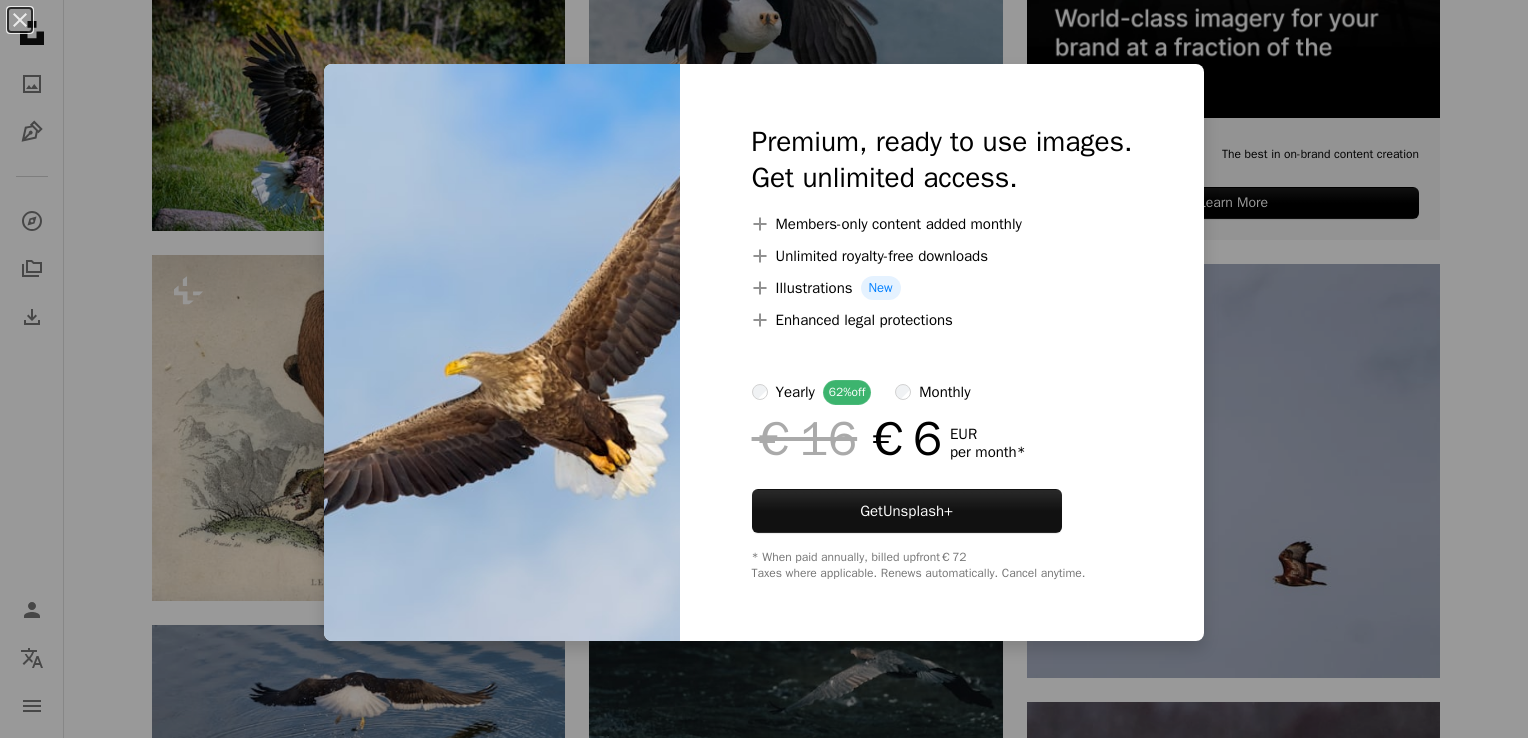 click on "An X shape Premium, ready to use images. Get unlimited access. A plus sign Members-only content added monthly A plus sign Unlimited royalty-free downloads A plus sign Illustrations  New A plus sign Enhanced legal protections yearly 62%  off monthly €16   €6 EUR per month * Get  Unsplash+ * When paid annually, billed upfront  €72 Taxes where applicable. Renews automatically. Cancel anytime." at bounding box center (764, 369) 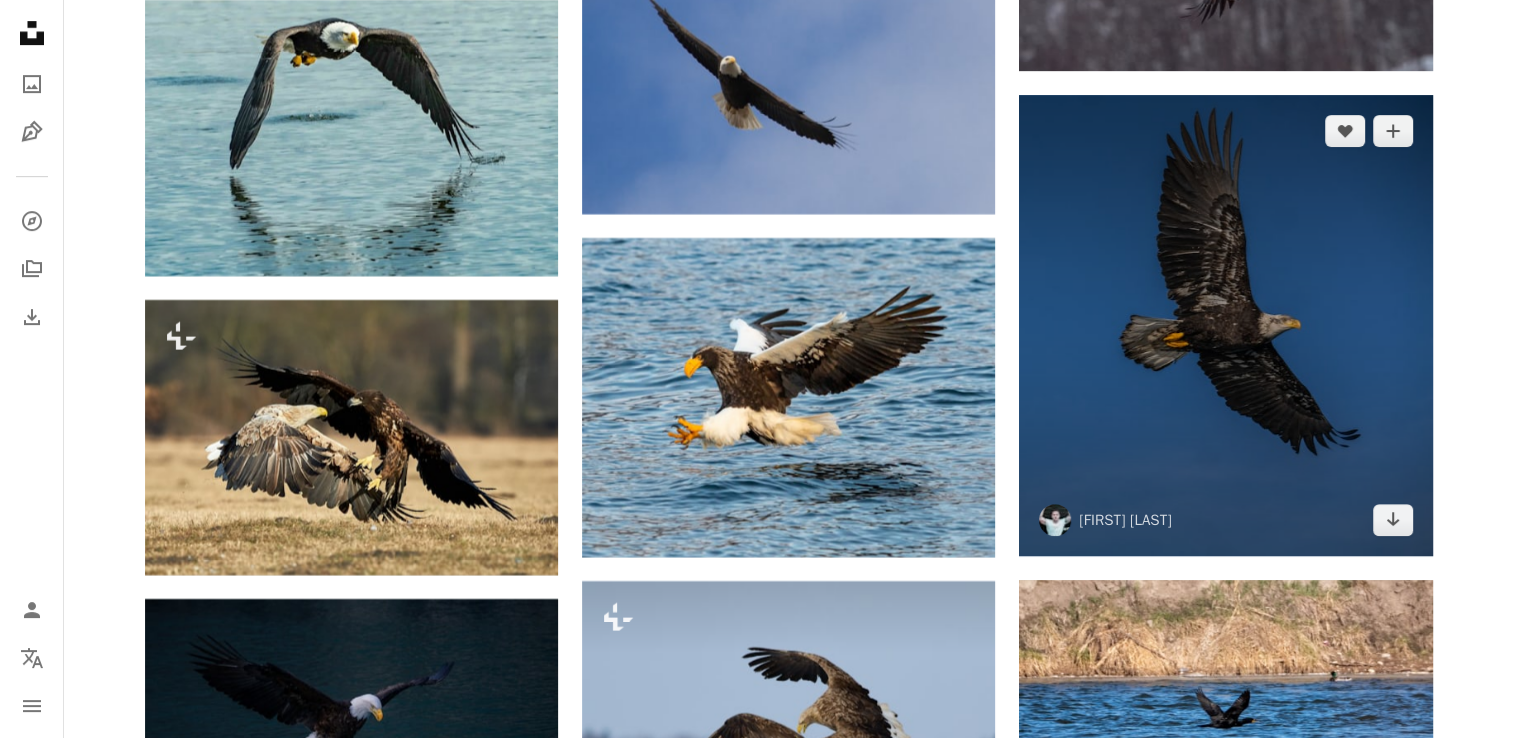 scroll, scrollTop: 8400, scrollLeft: 0, axis: vertical 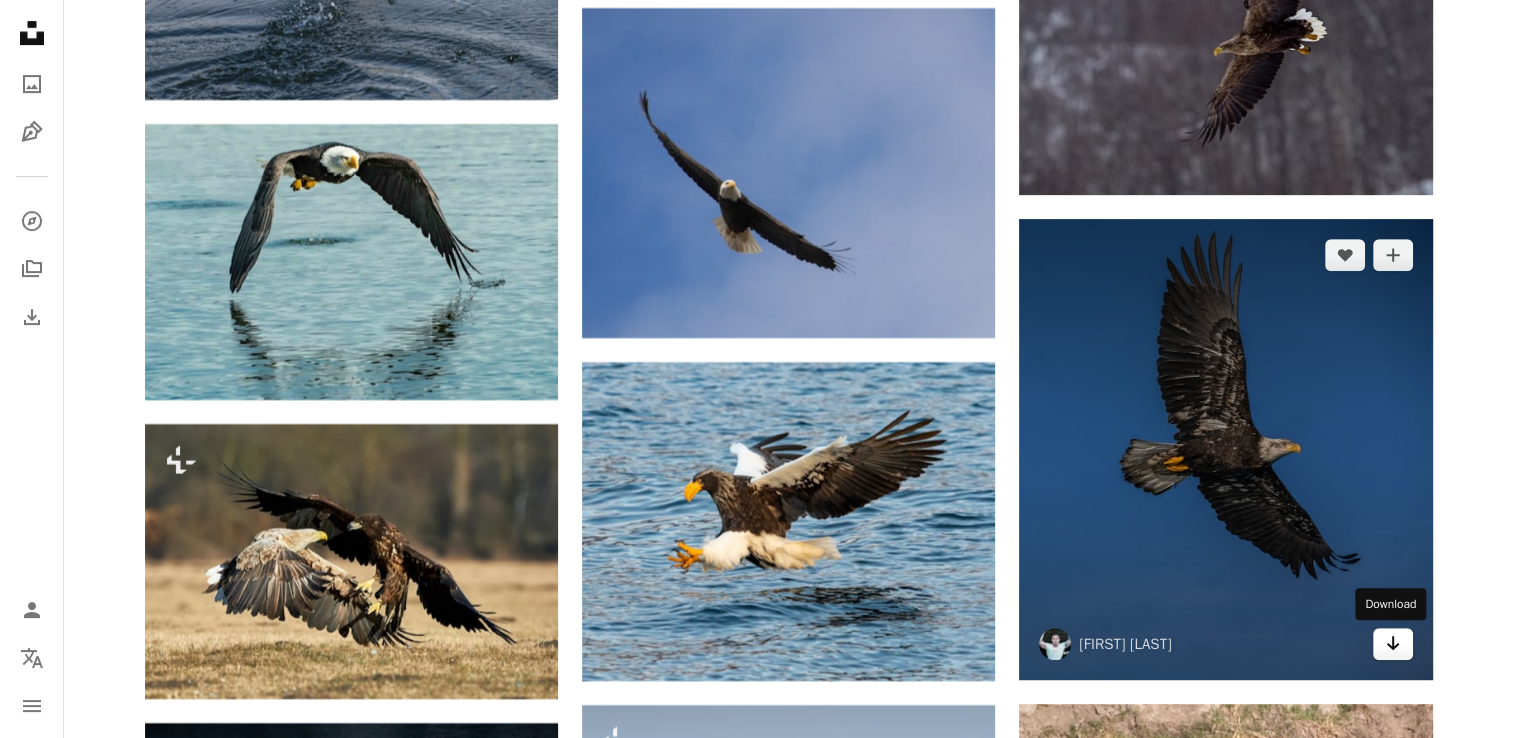 click on "Arrow pointing down" at bounding box center (1393, 644) 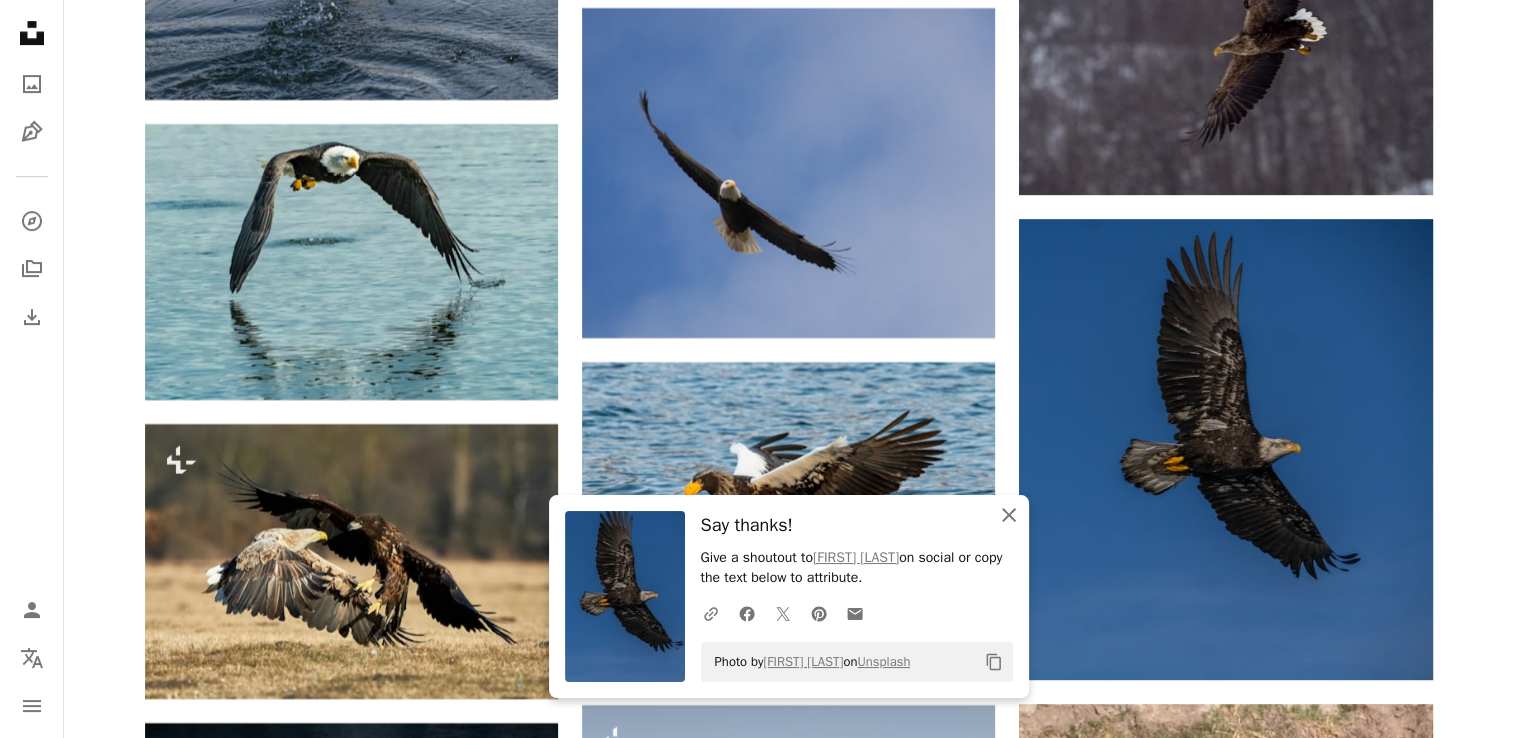 click on "An X shape" 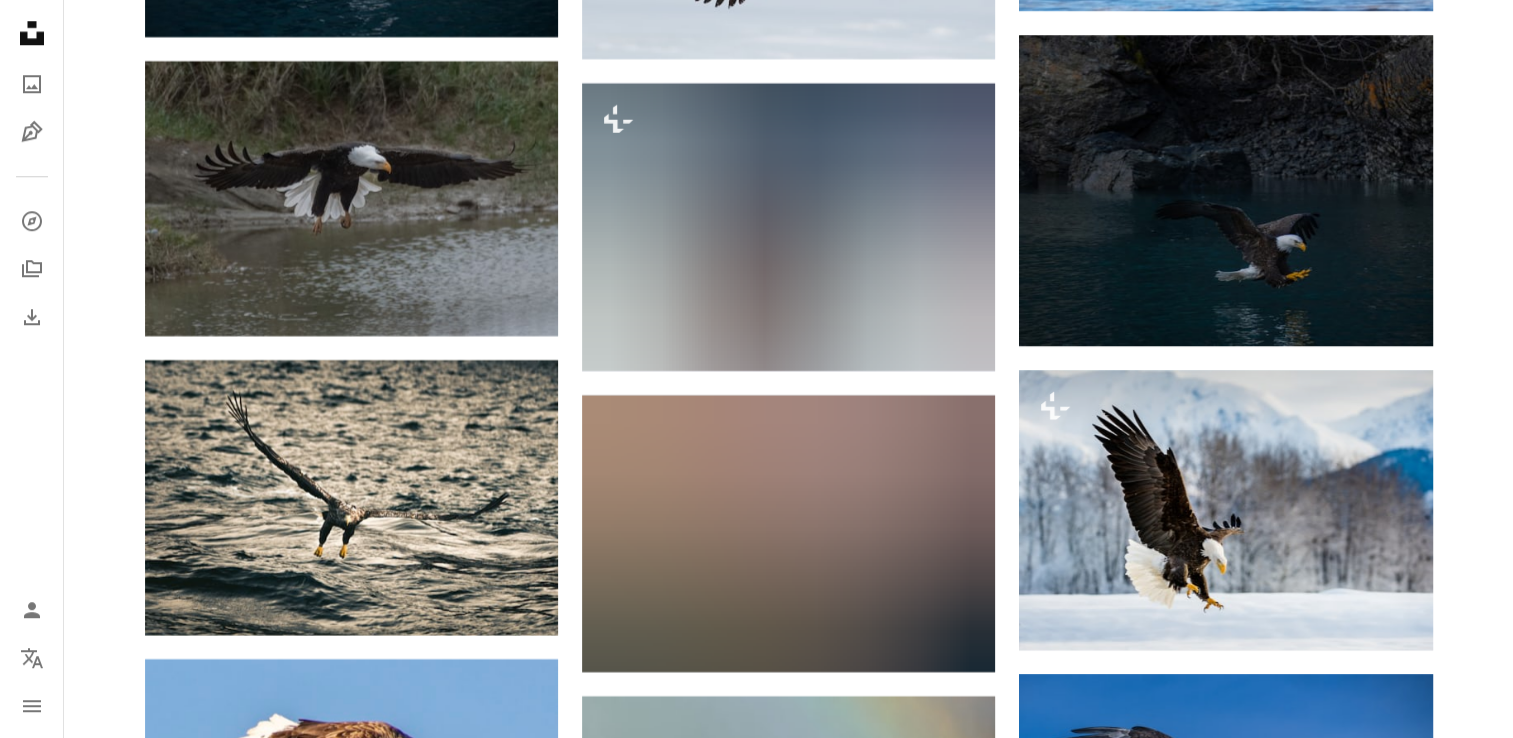 scroll, scrollTop: 9600, scrollLeft: 0, axis: vertical 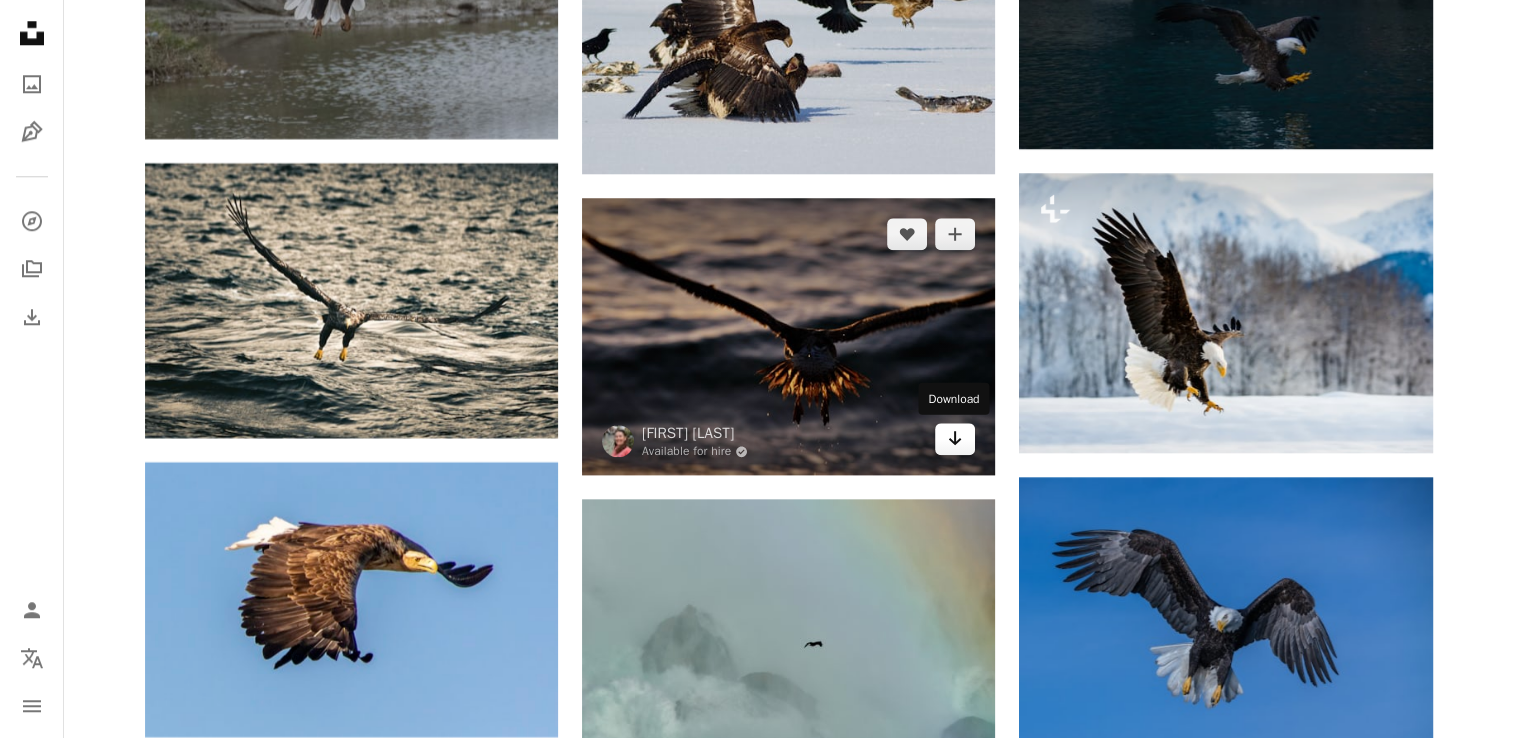 click 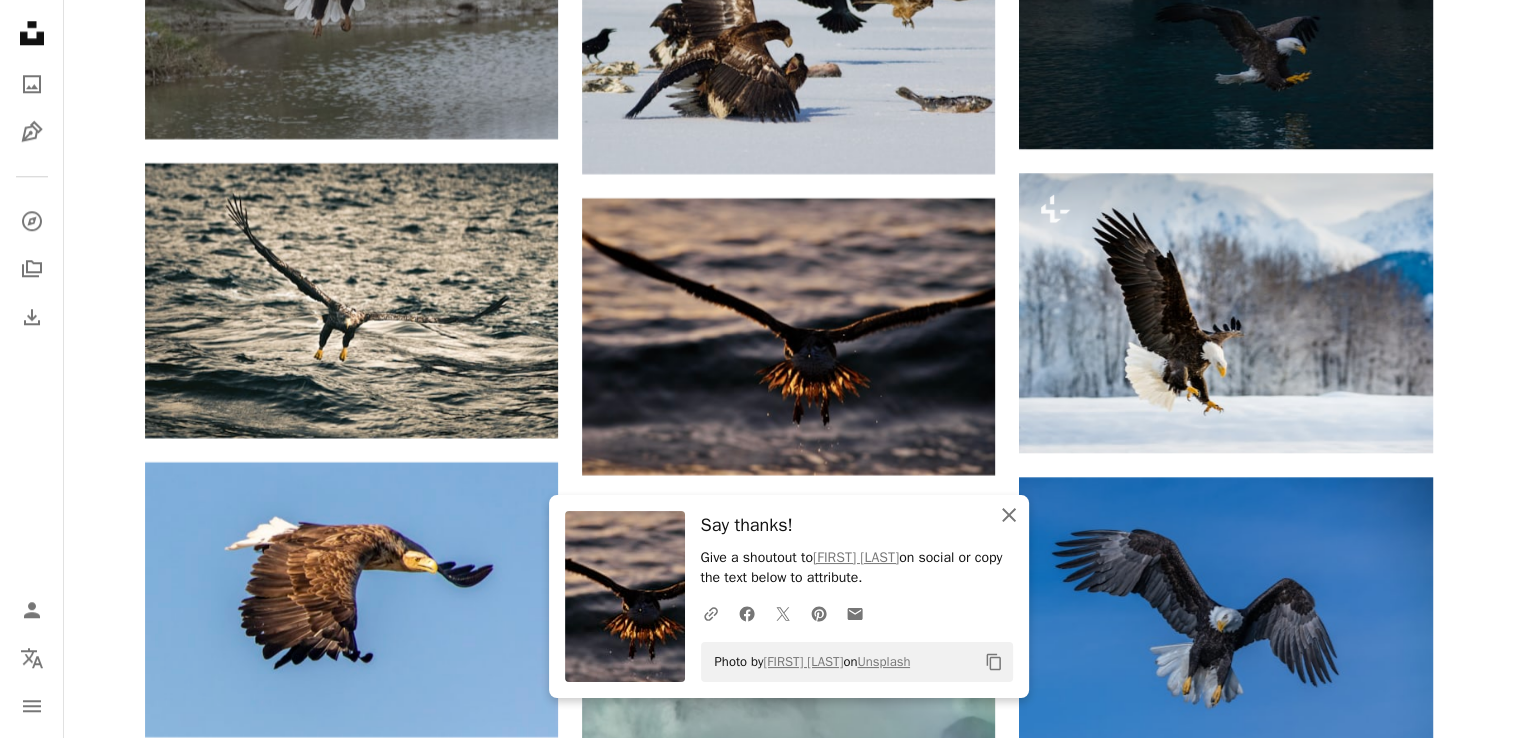 click on "An X shape" 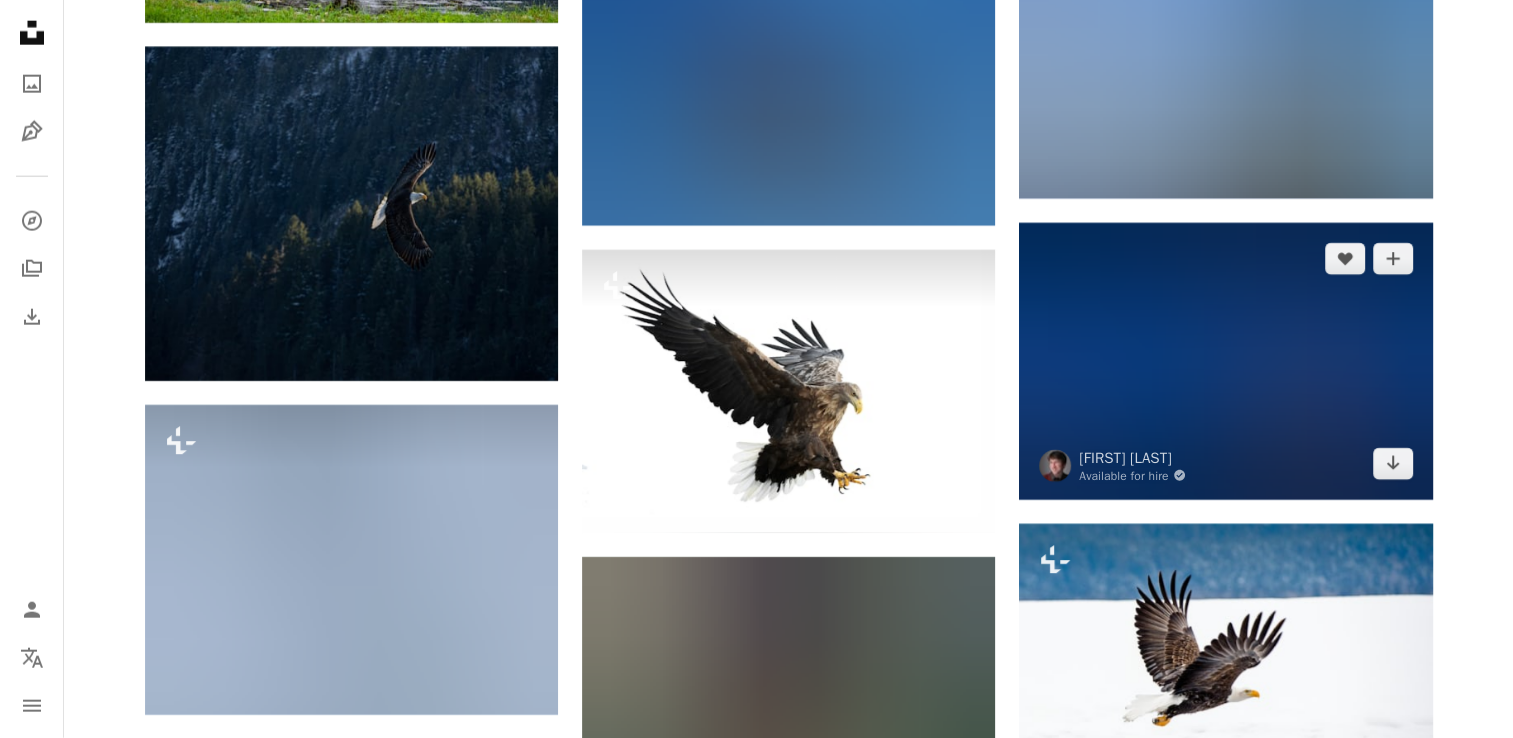 scroll, scrollTop: 12500, scrollLeft: 0, axis: vertical 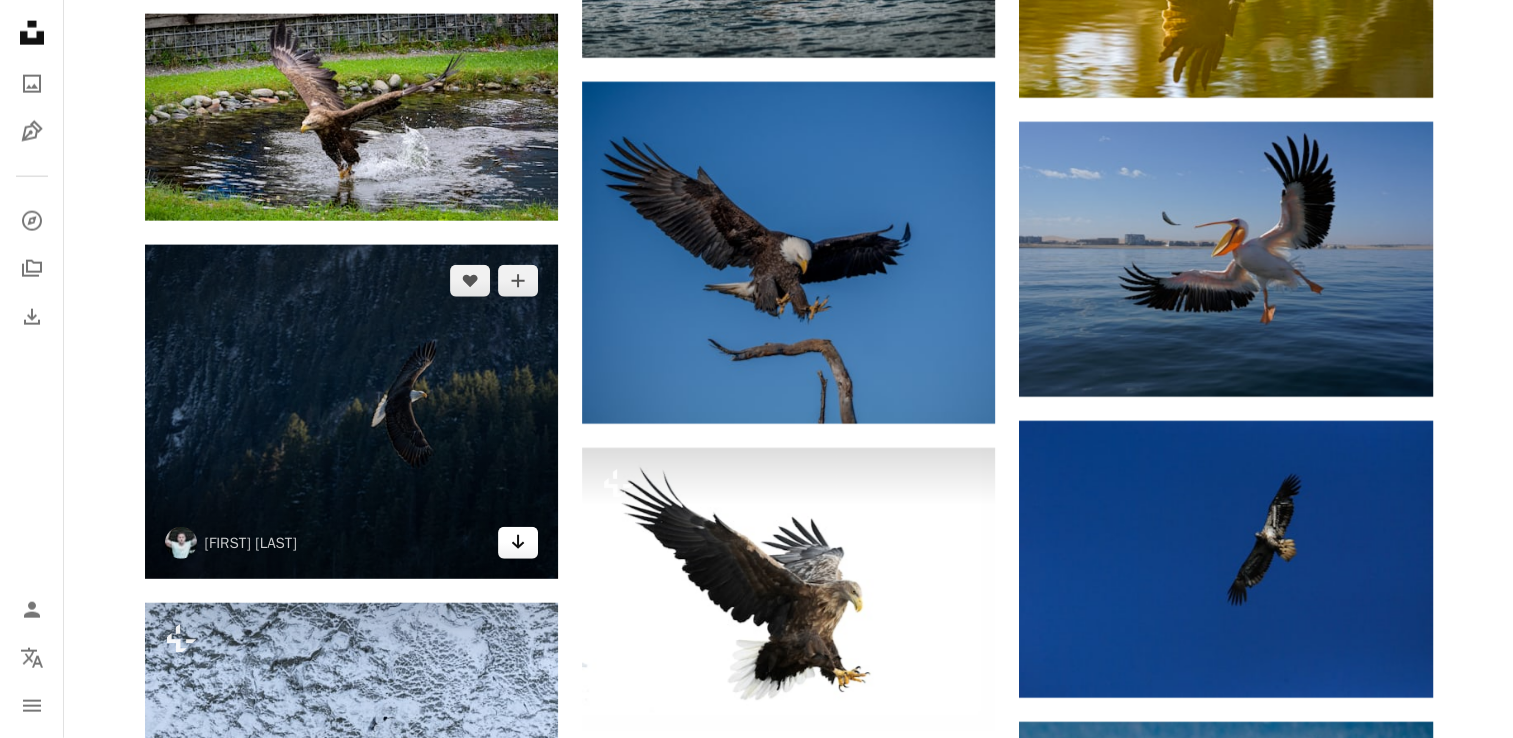 click on "Arrow pointing down" 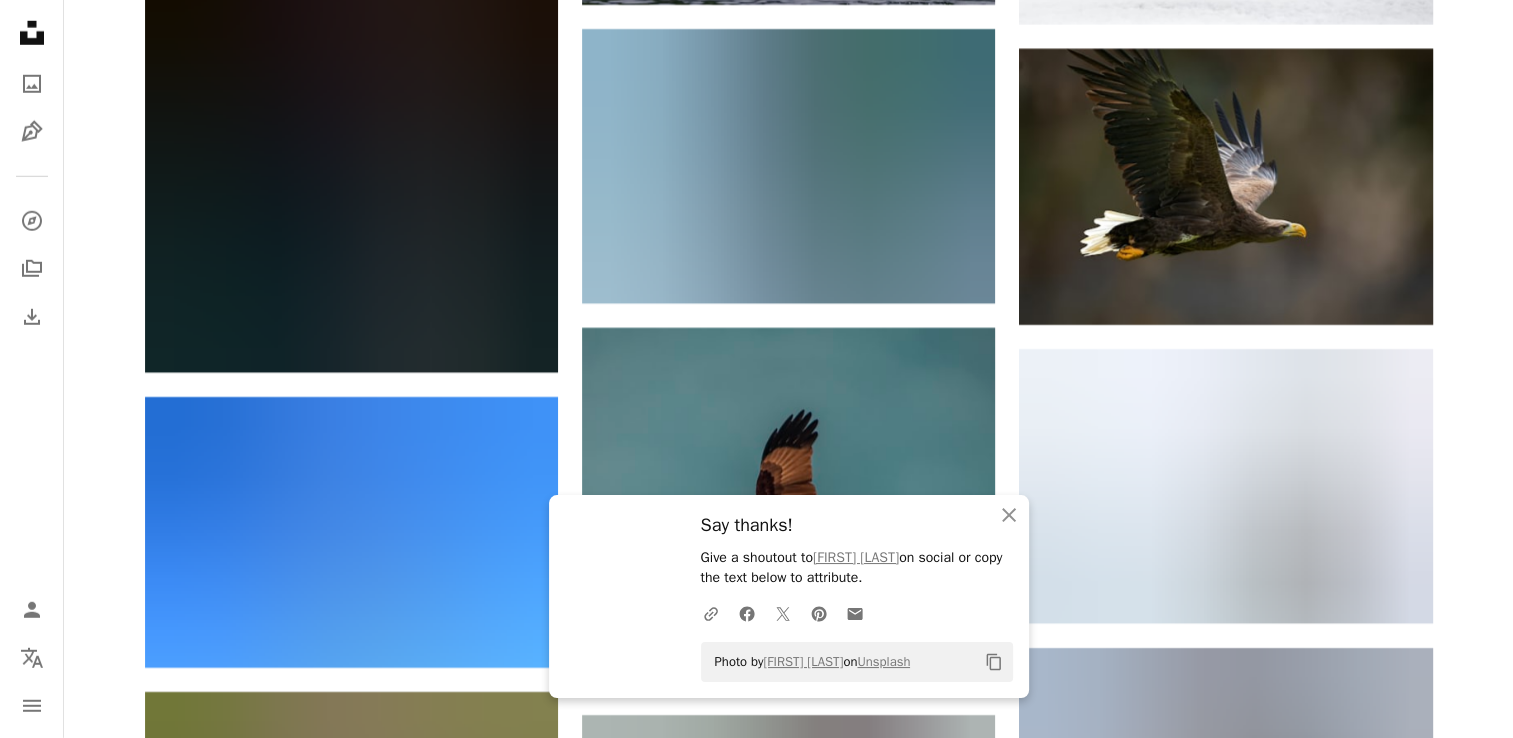 scroll, scrollTop: 13500, scrollLeft: 0, axis: vertical 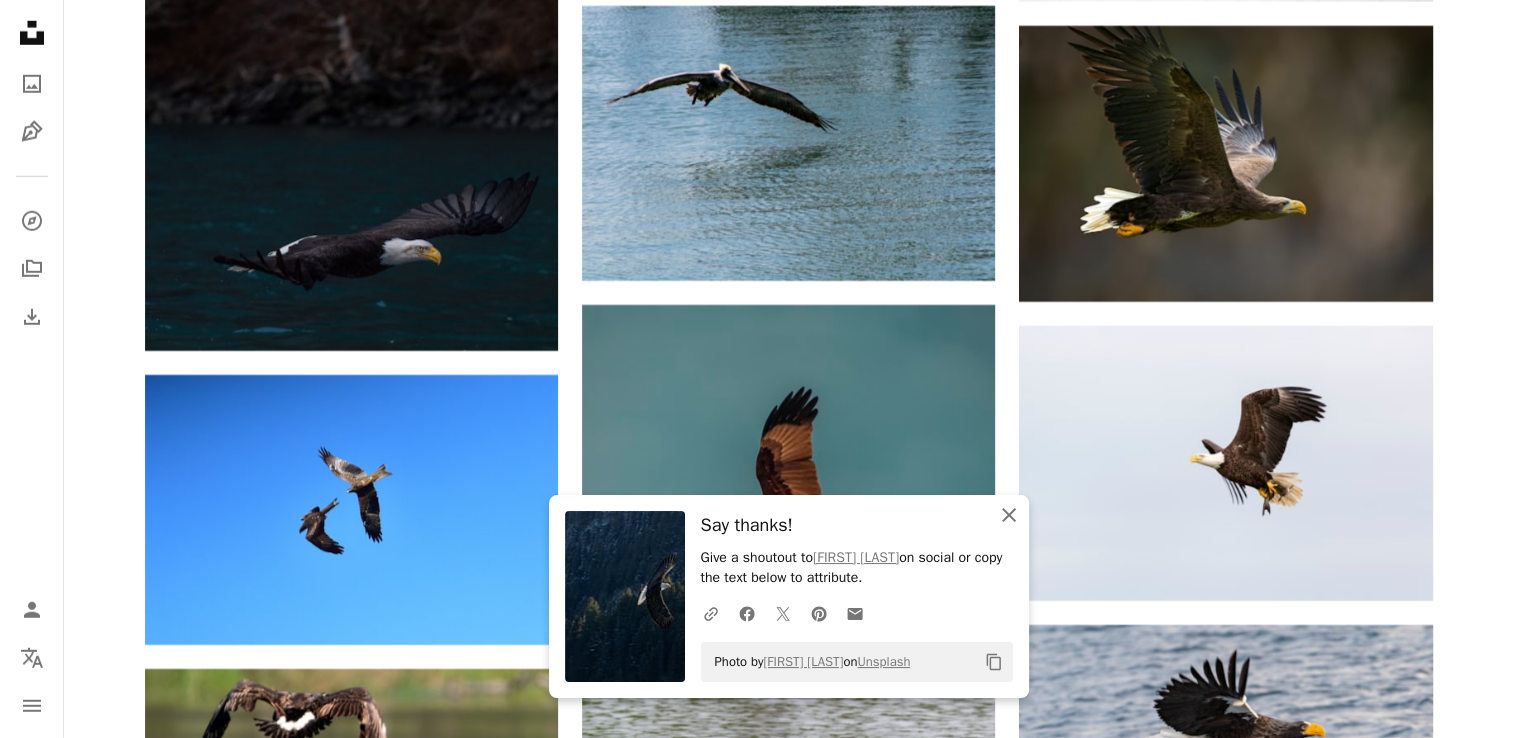 click 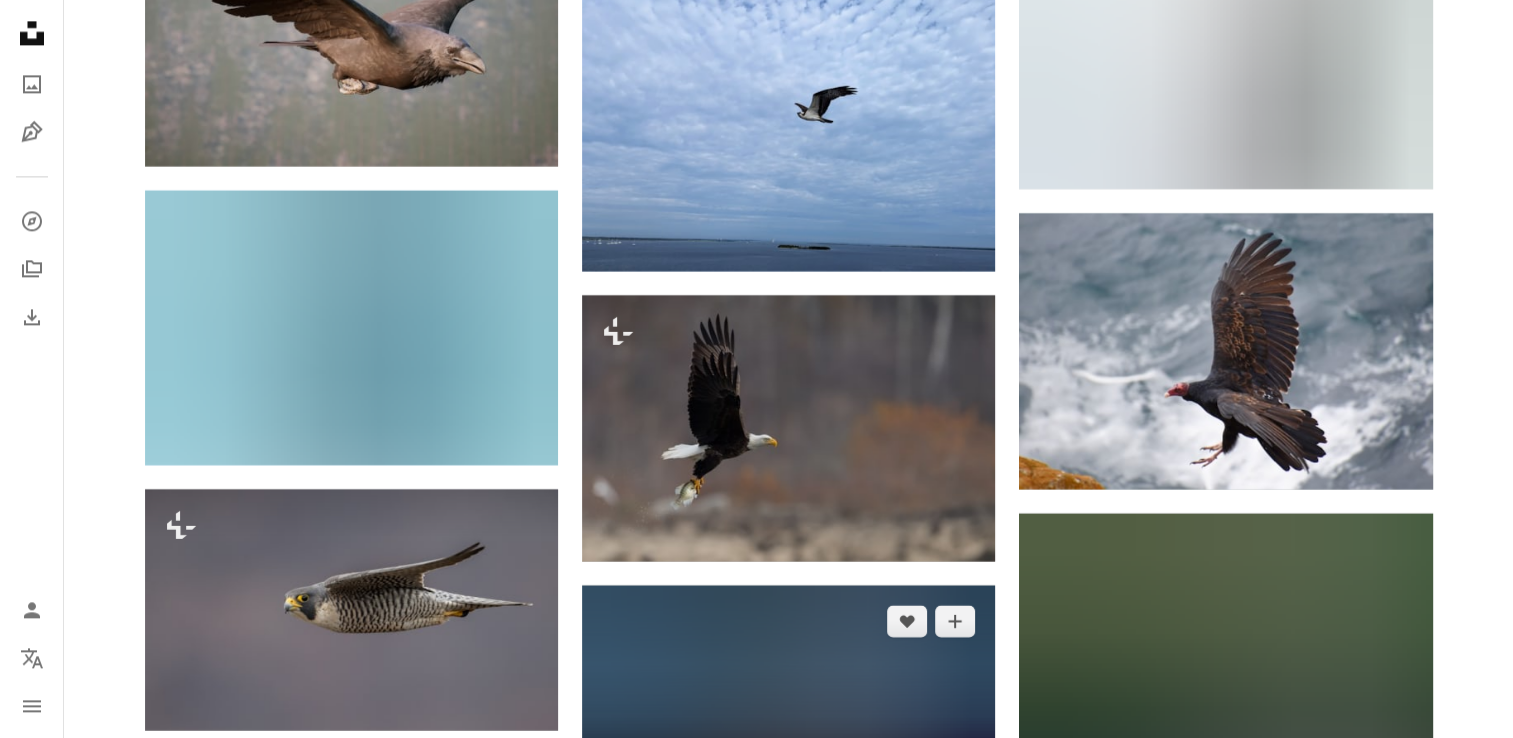 scroll, scrollTop: 17400, scrollLeft: 0, axis: vertical 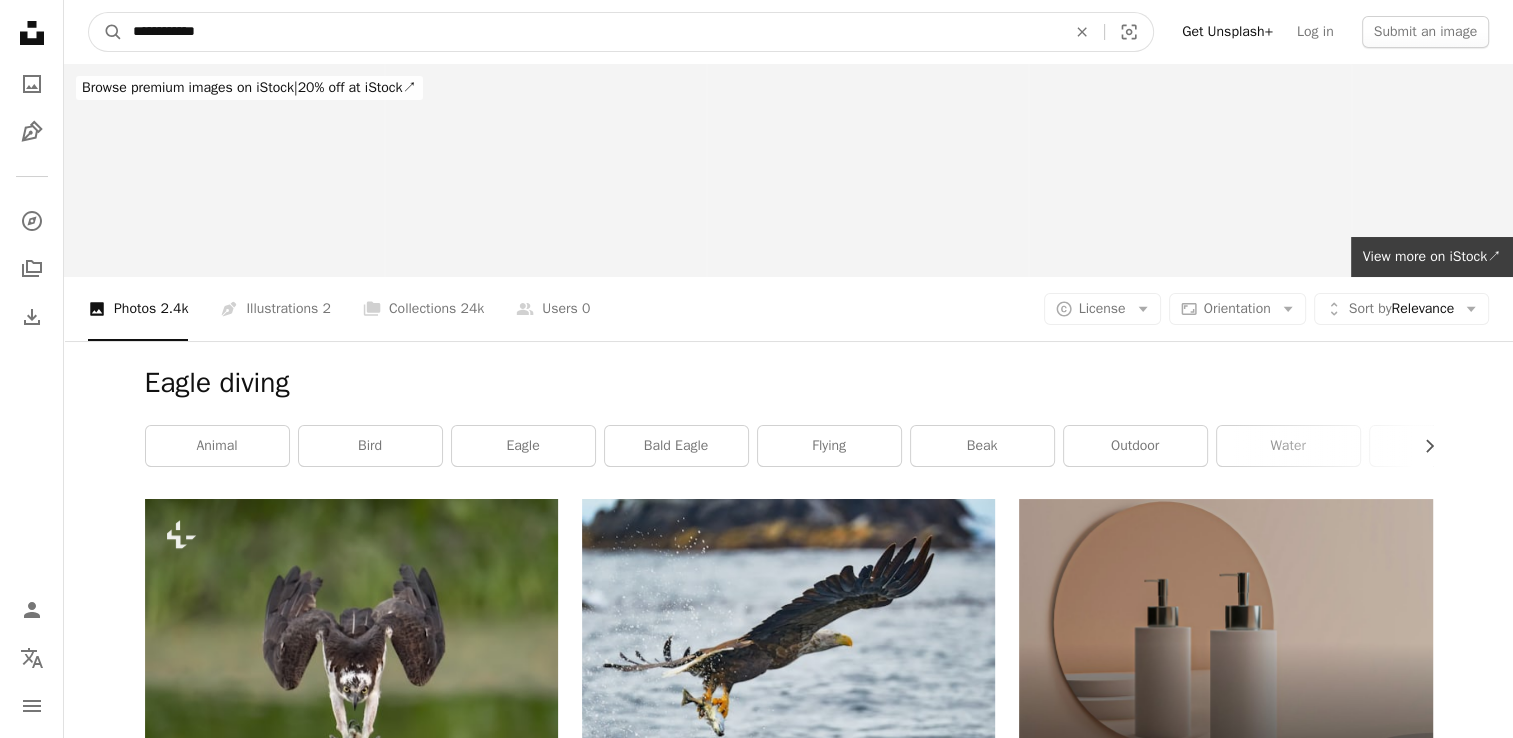 drag, startPoint x: 228, startPoint y: 32, endPoint x: -4, endPoint y: -74, distance: 255.06862 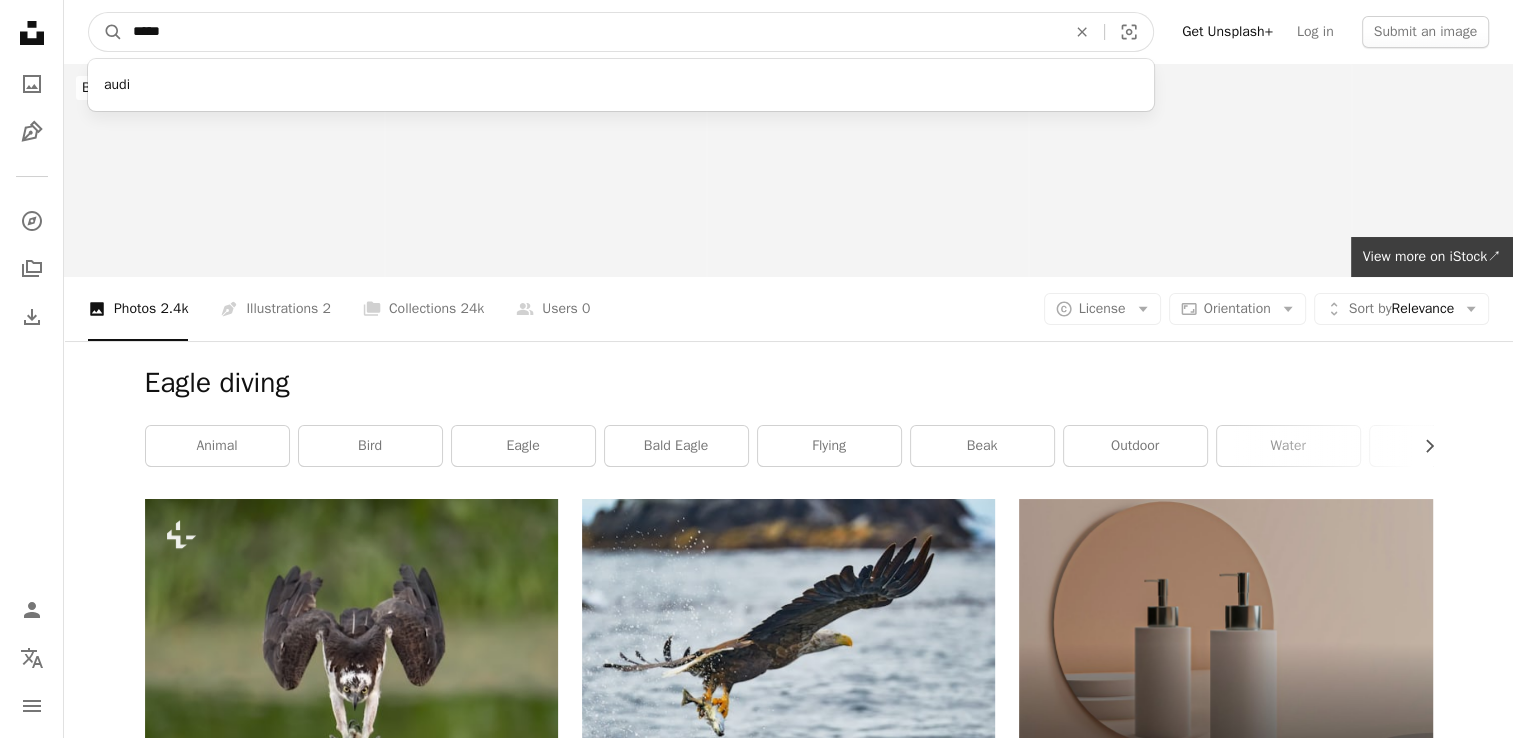 type on "*****" 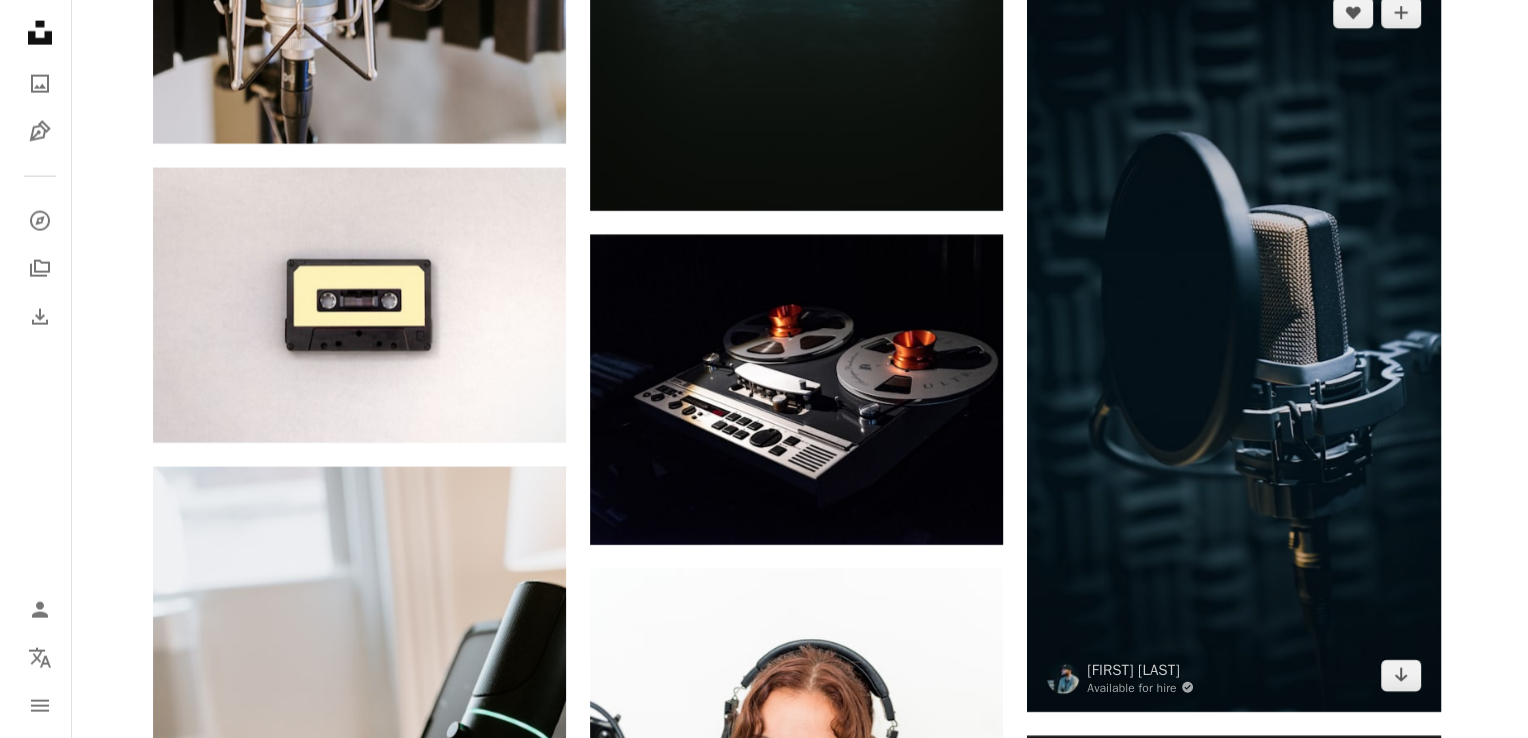 scroll, scrollTop: 4600, scrollLeft: 0, axis: vertical 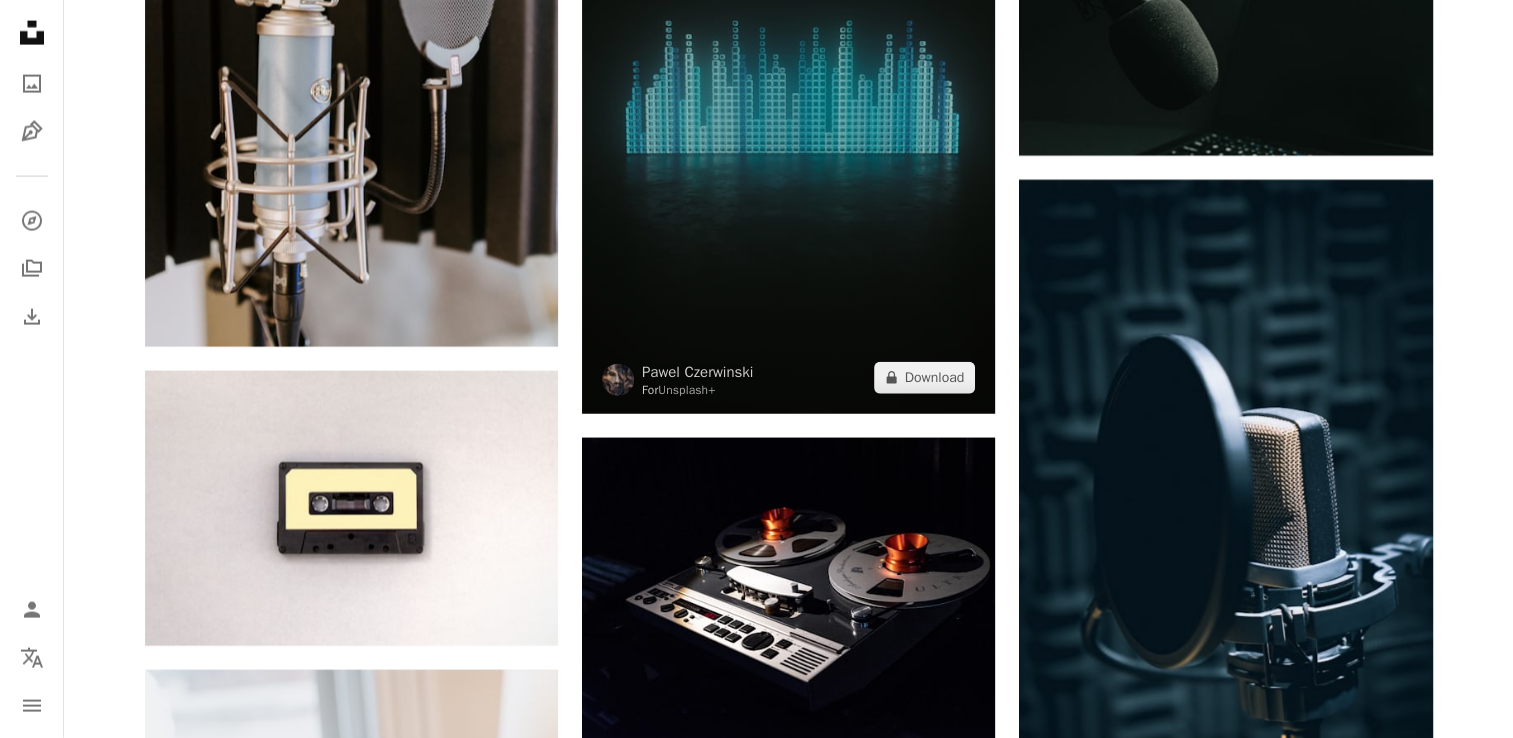 click at bounding box center [788, 104] 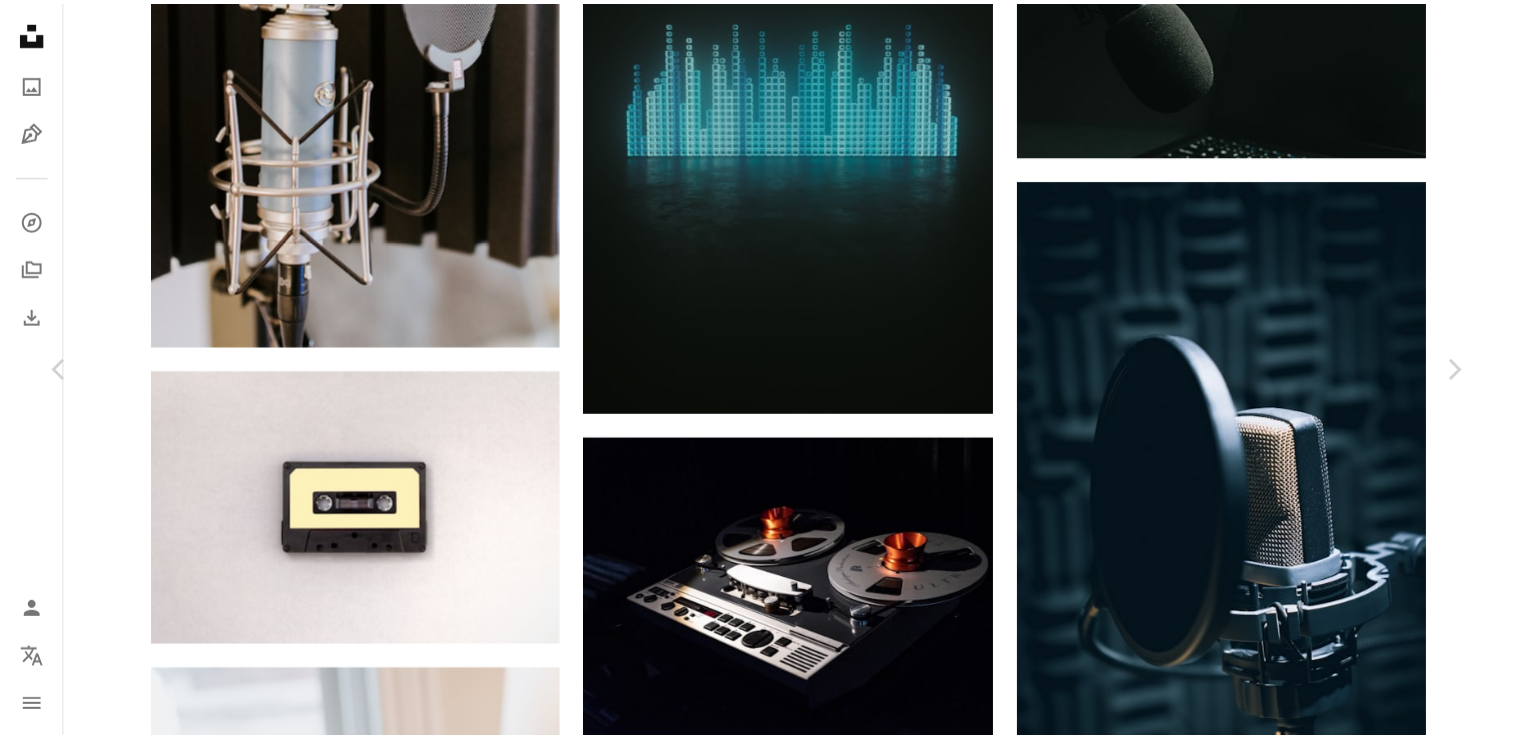 scroll, scrollTop: 0, scrollLeft: 0, axis: both 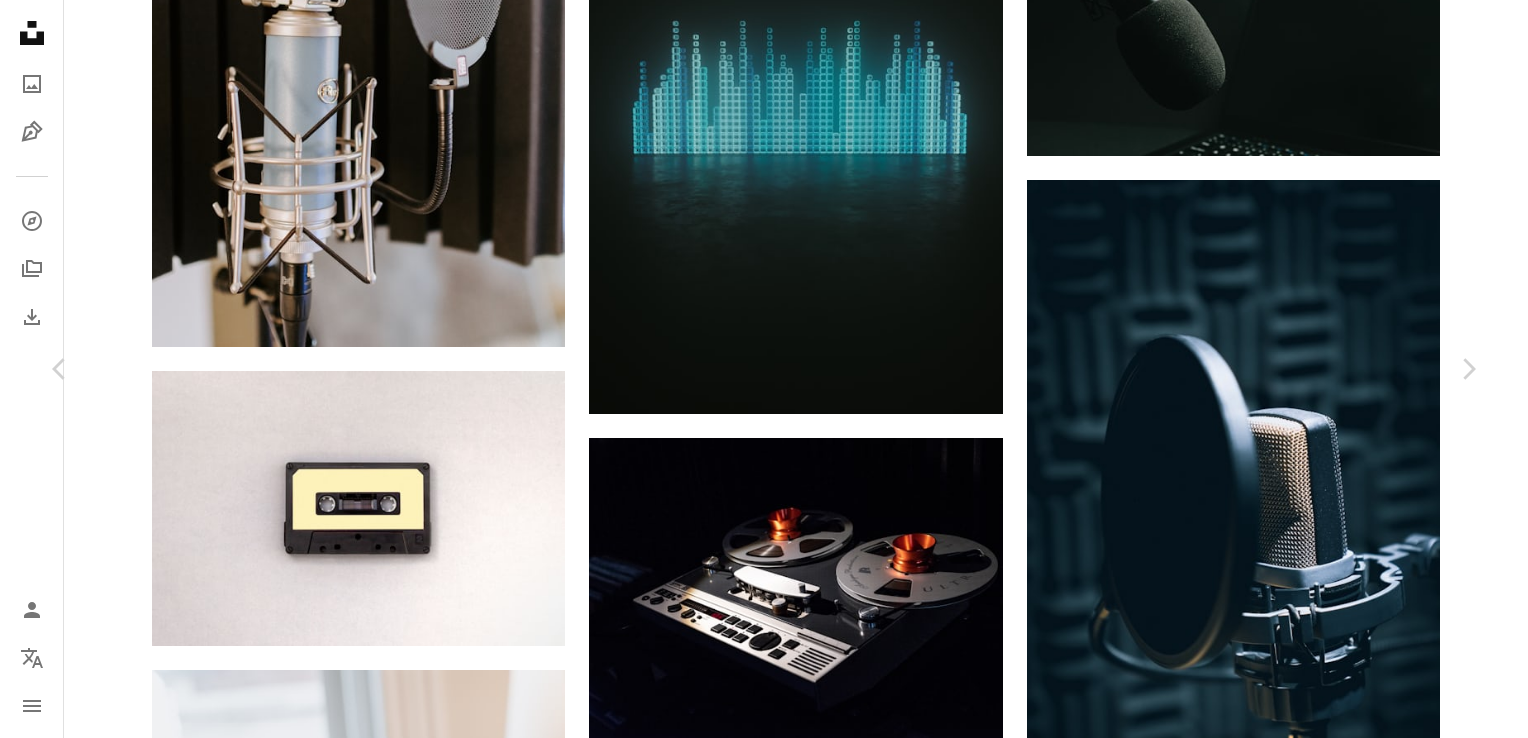 click on "An X shape" at bounding box center (20, 20) 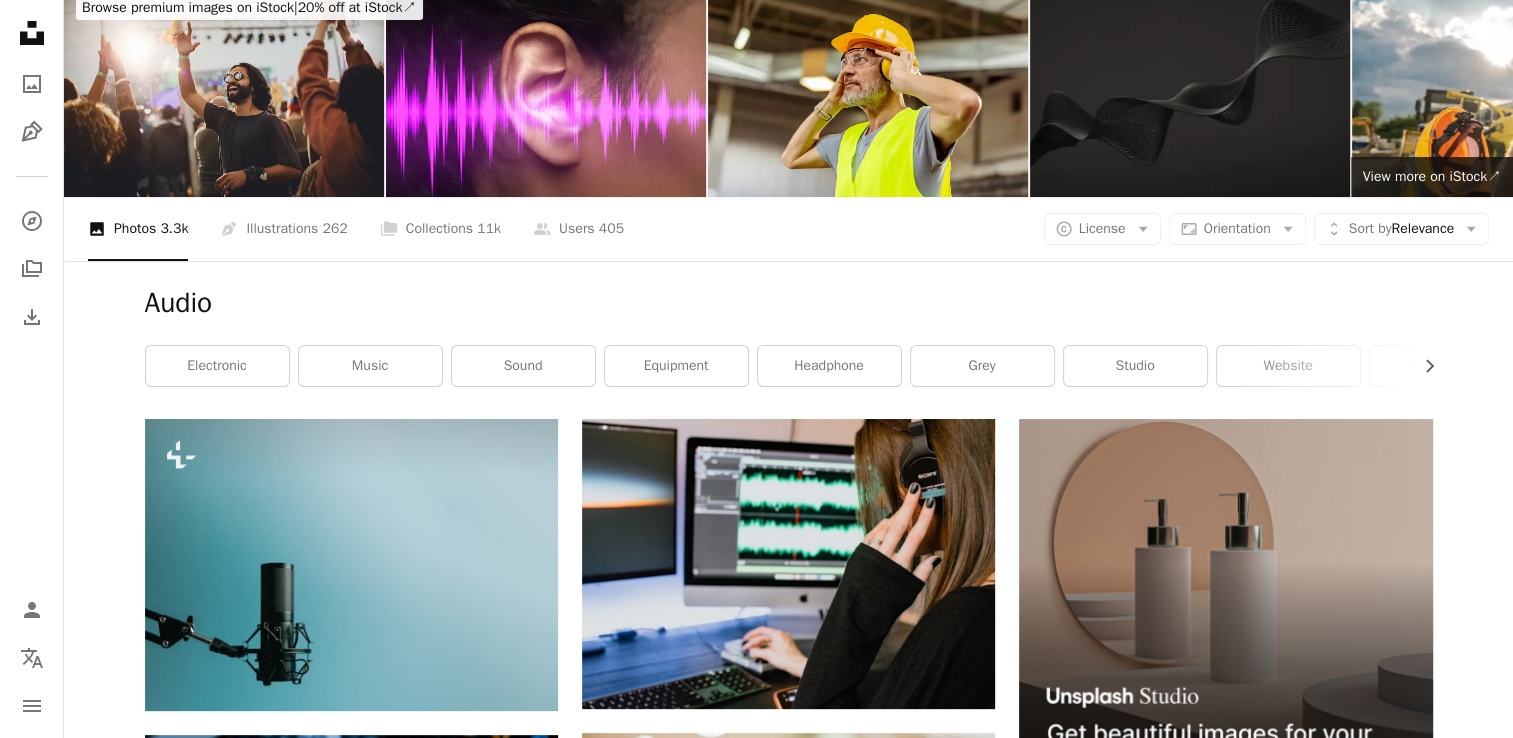 scroll, scrollTop: 0, scrollLeft: 0, axis: both 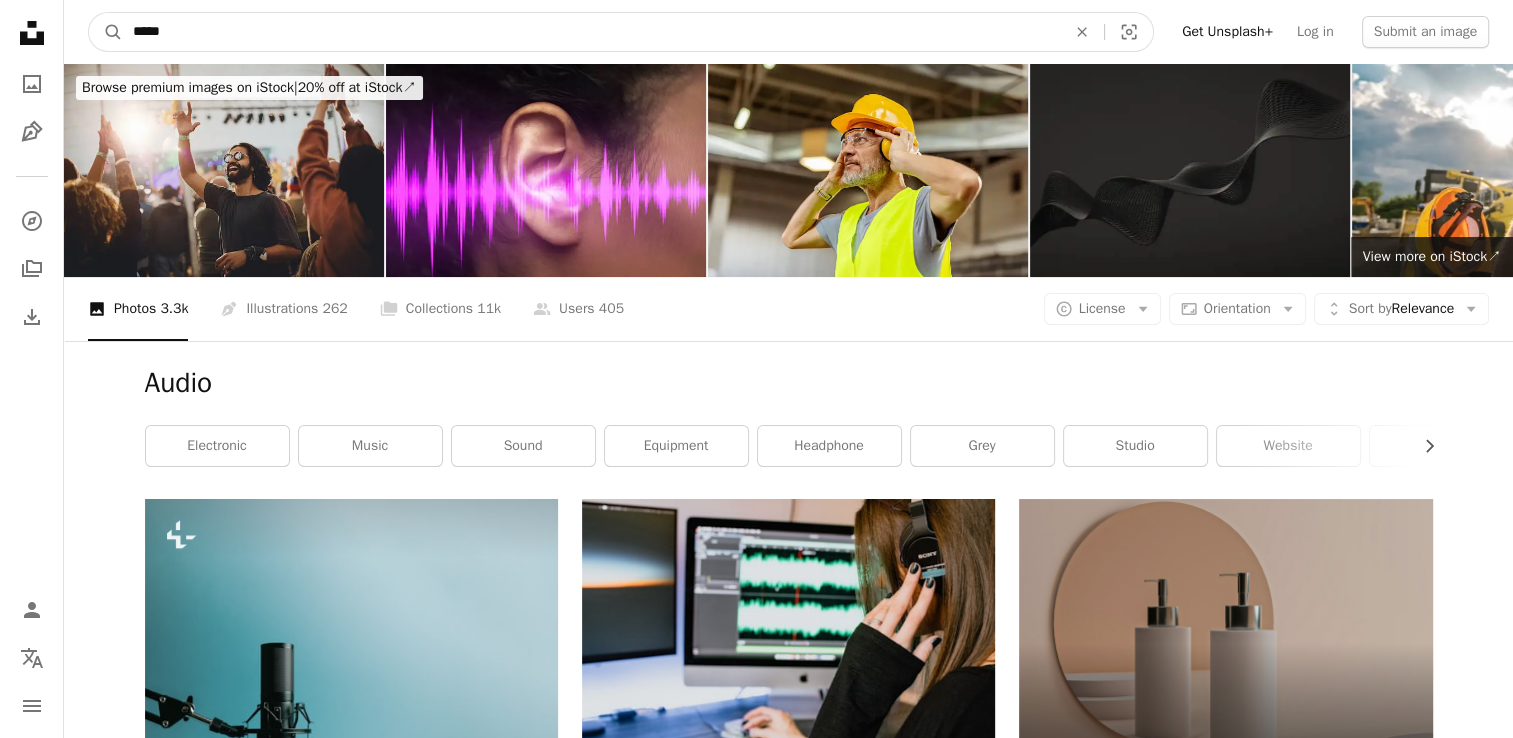 click on "*****" at bounding box center [591, 32] 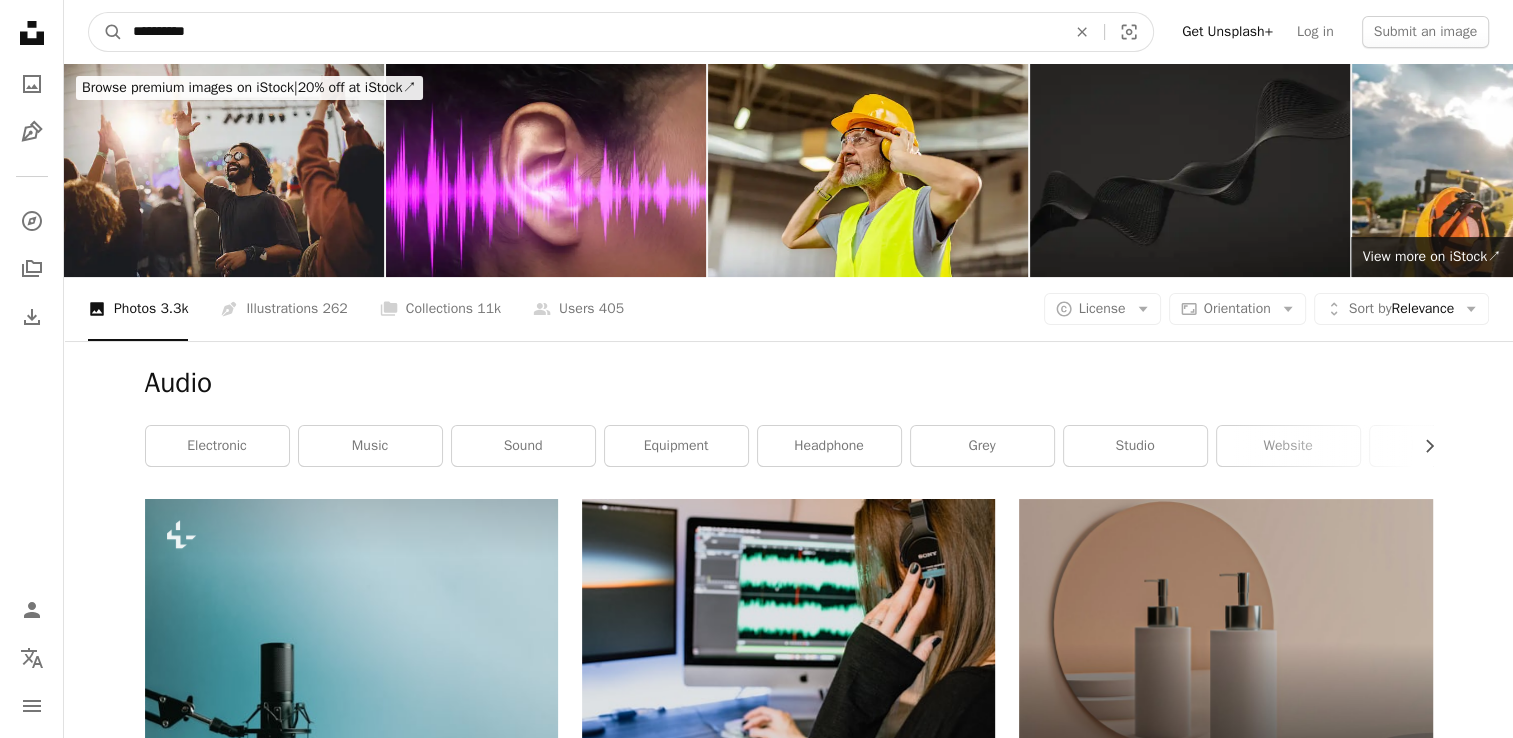 type on "**********" 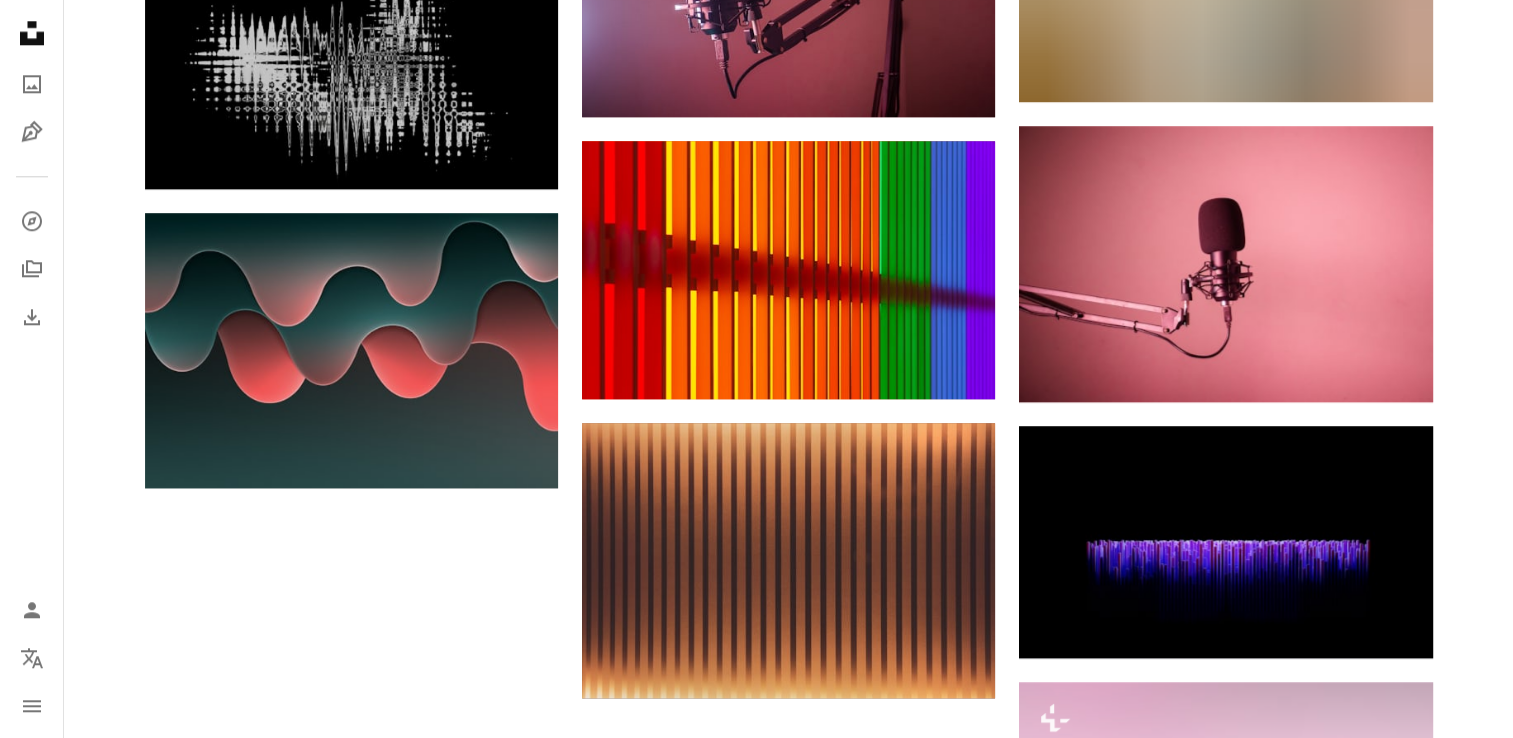 scroll, scrollTop: 2600, scrollLeft: 0, axis: vertical 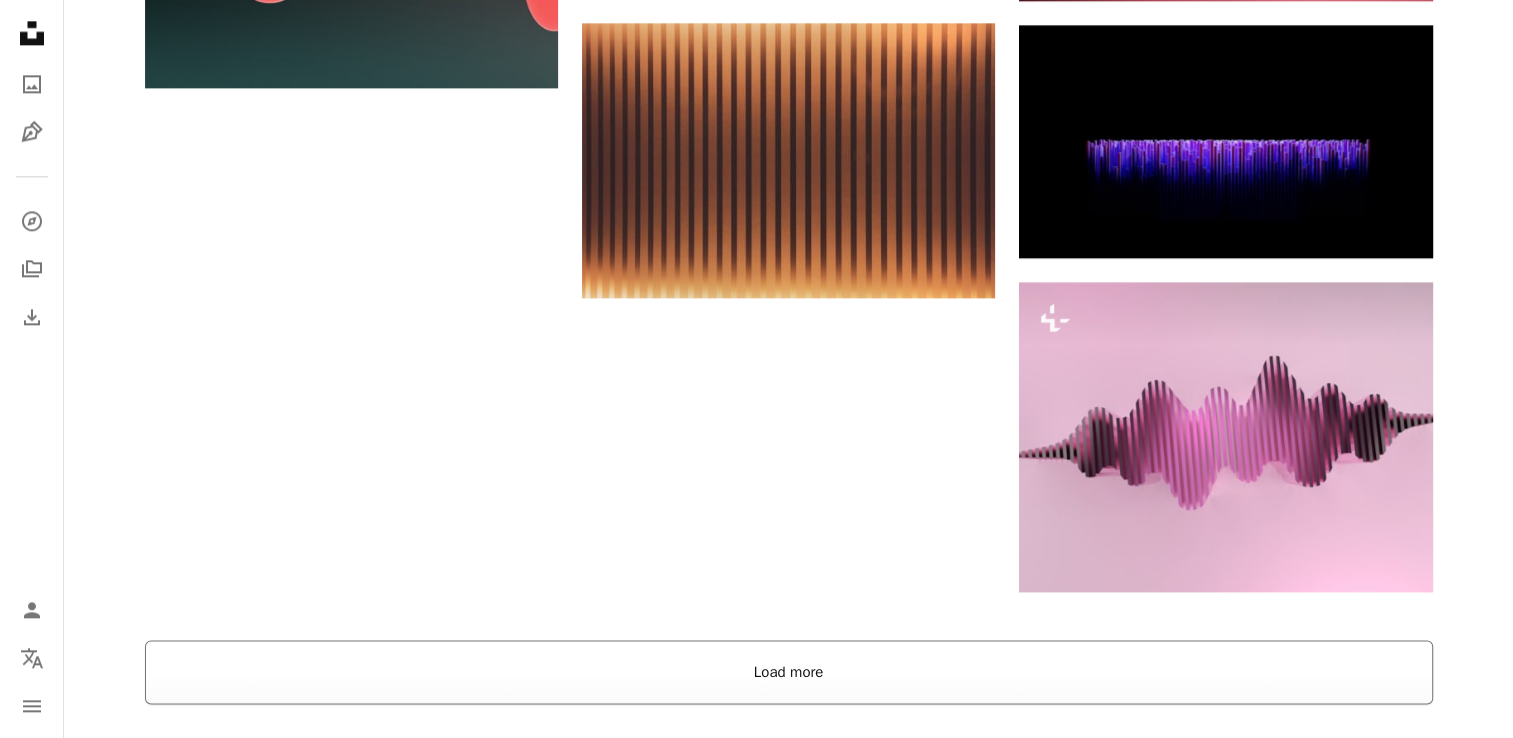 click on "Load more" at bounding box center [789, 672] 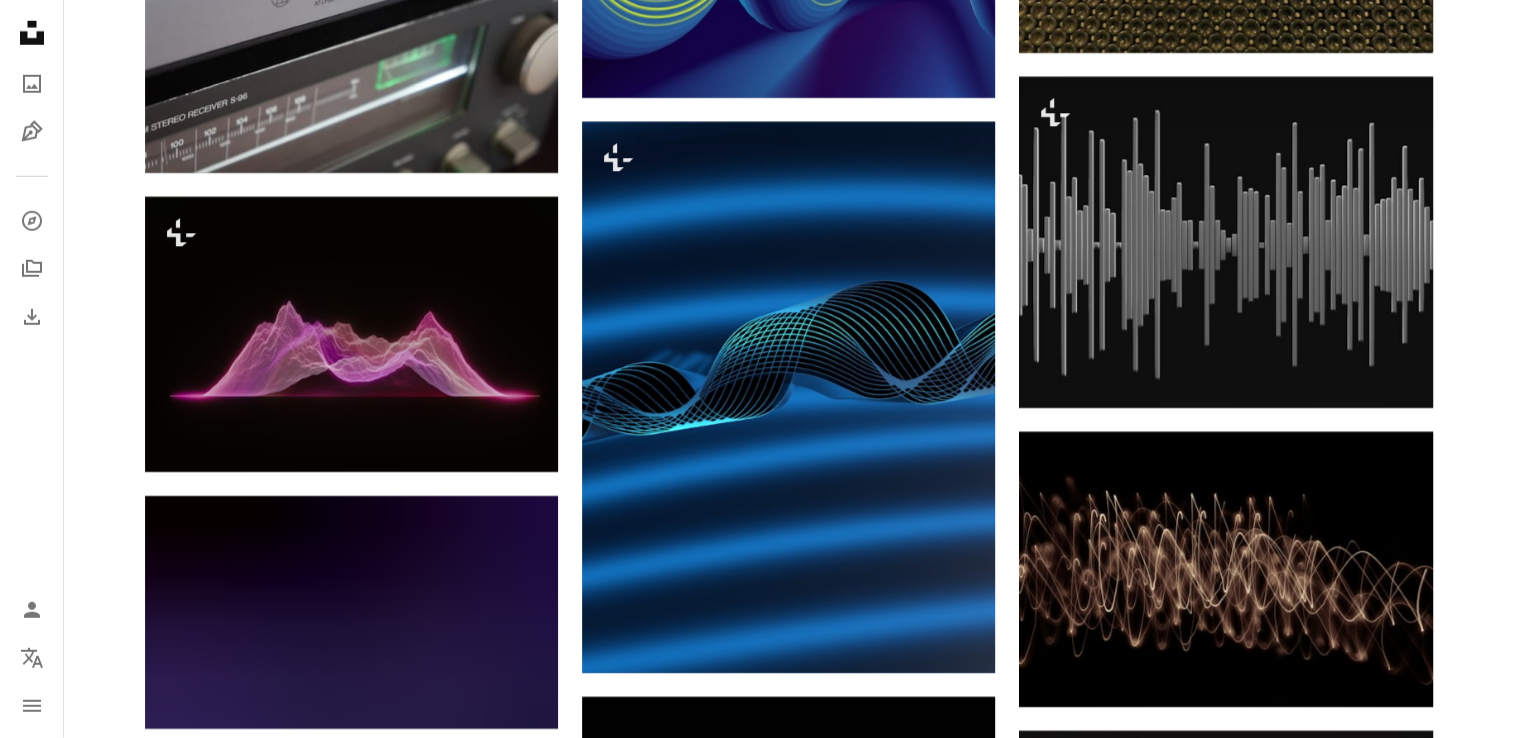 scroll, scrollTop: 13700, scrollLeft: 0, axis: vertical 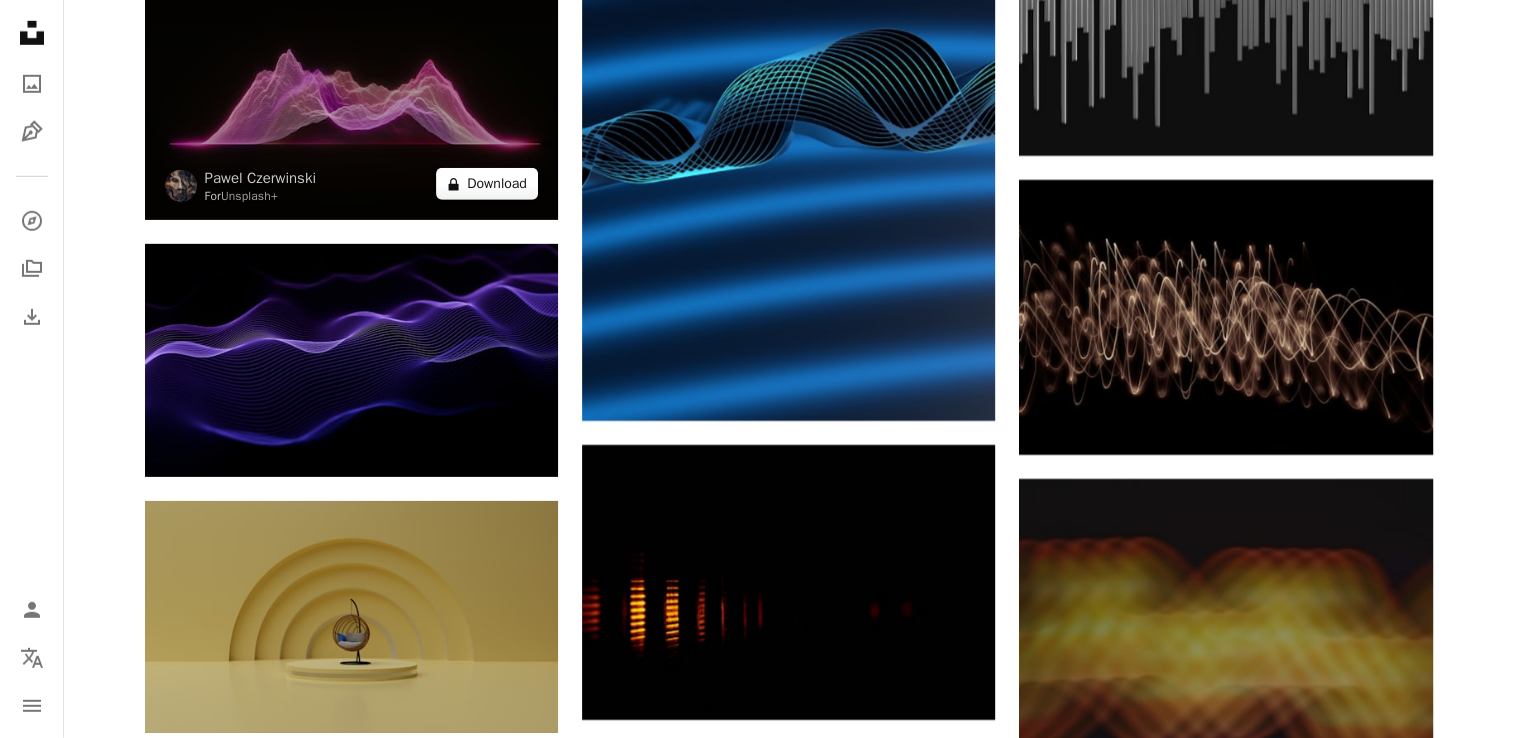 click on "A lock Download" at bounding box center [487, 184] 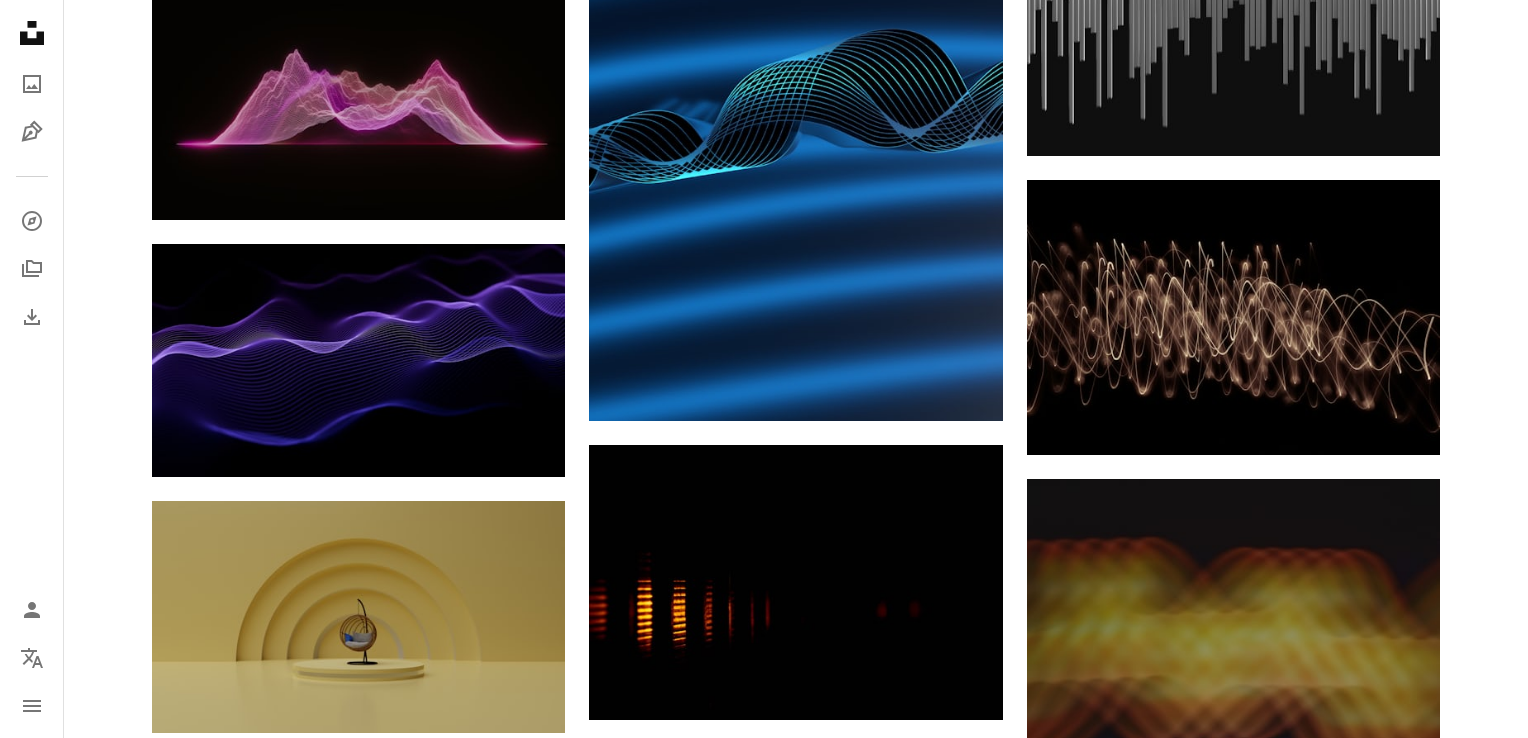 click on "An X shape Premium, ready to use images. Get unlimited access. A plus sign Members-only content added monthly A plus sign Unlimited royalty-free downloads A plus sign Illustrations  New A plus sign Enhanced legal protections yearly 62%  off monthly €16   €6 EUR per month * Get  Unsplash+ * When paid annually, billed upfront  €72 Taxes where applicable. Renews automatically. Cancel anytime." at bounding box center [764, 4469] 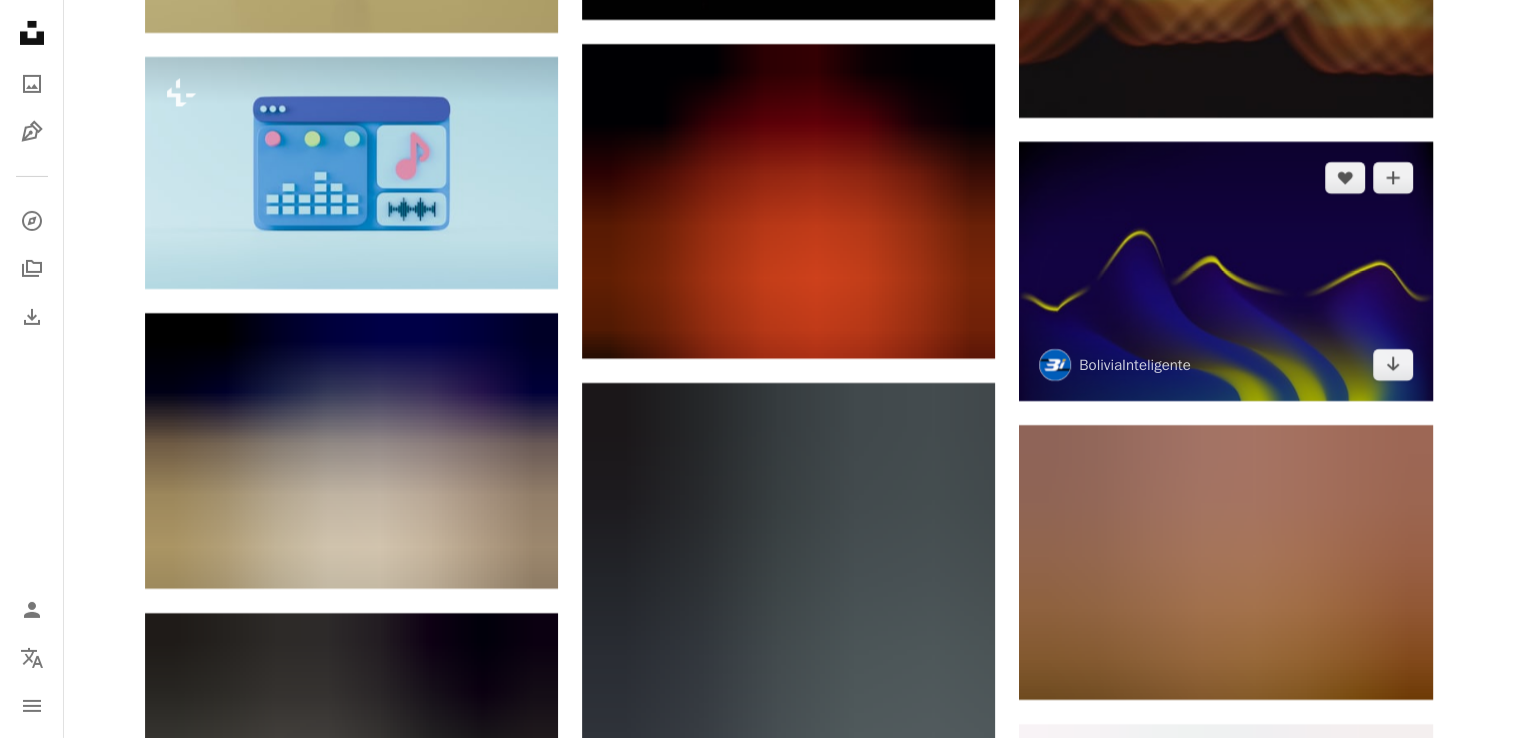 scroll, scrollTop: 14600, scrollLeft: 0, axis: vertical 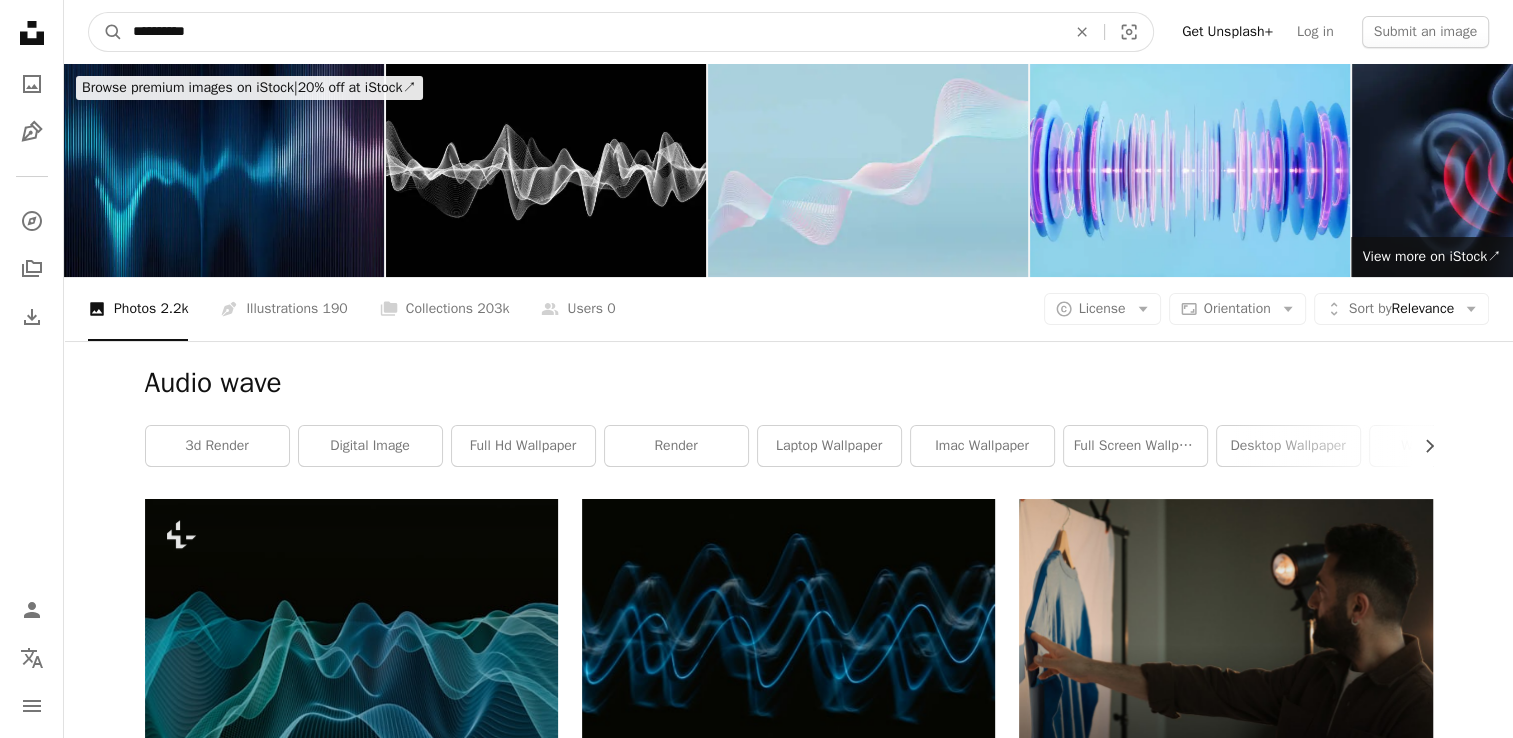 click on "**********" at bounding box center (591, 32) 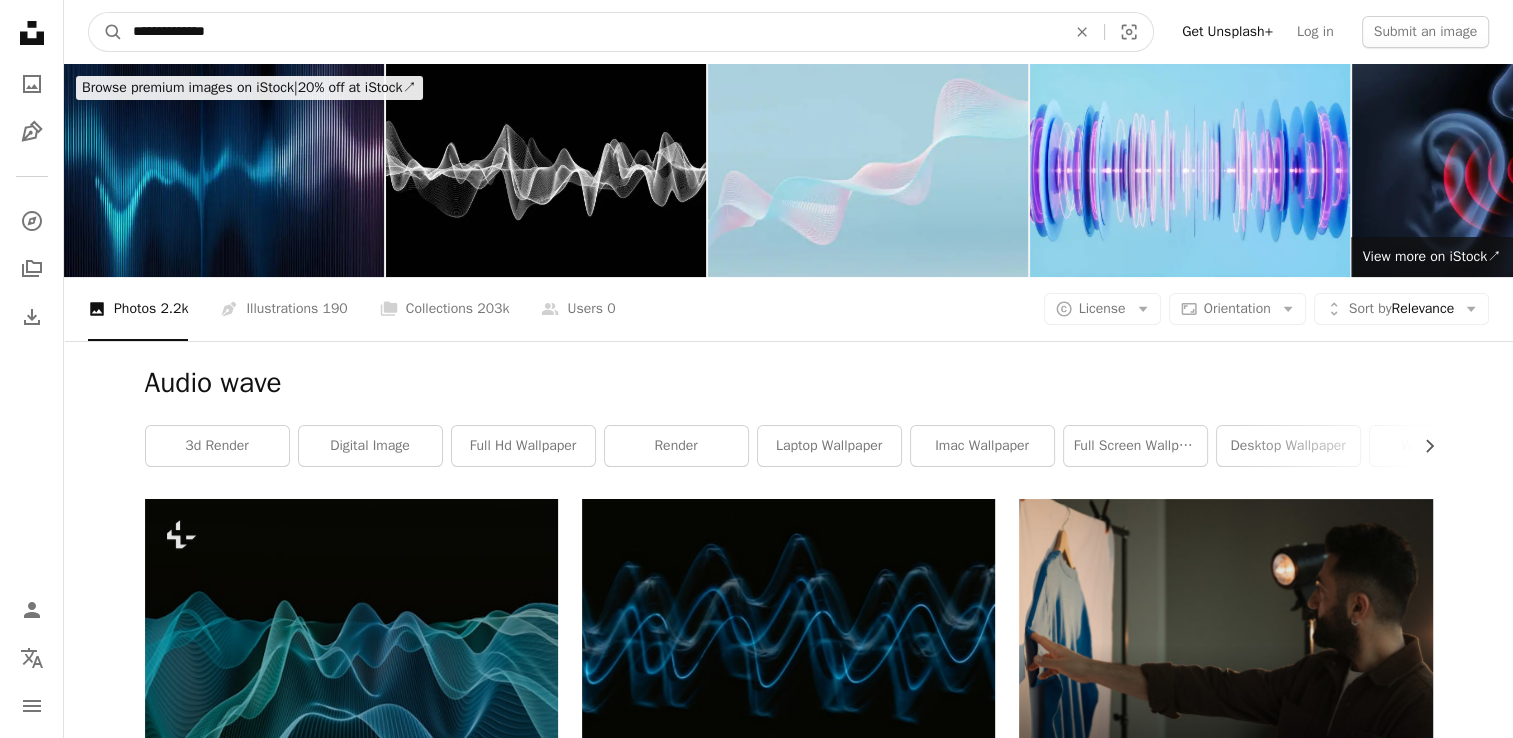 type on "**********" 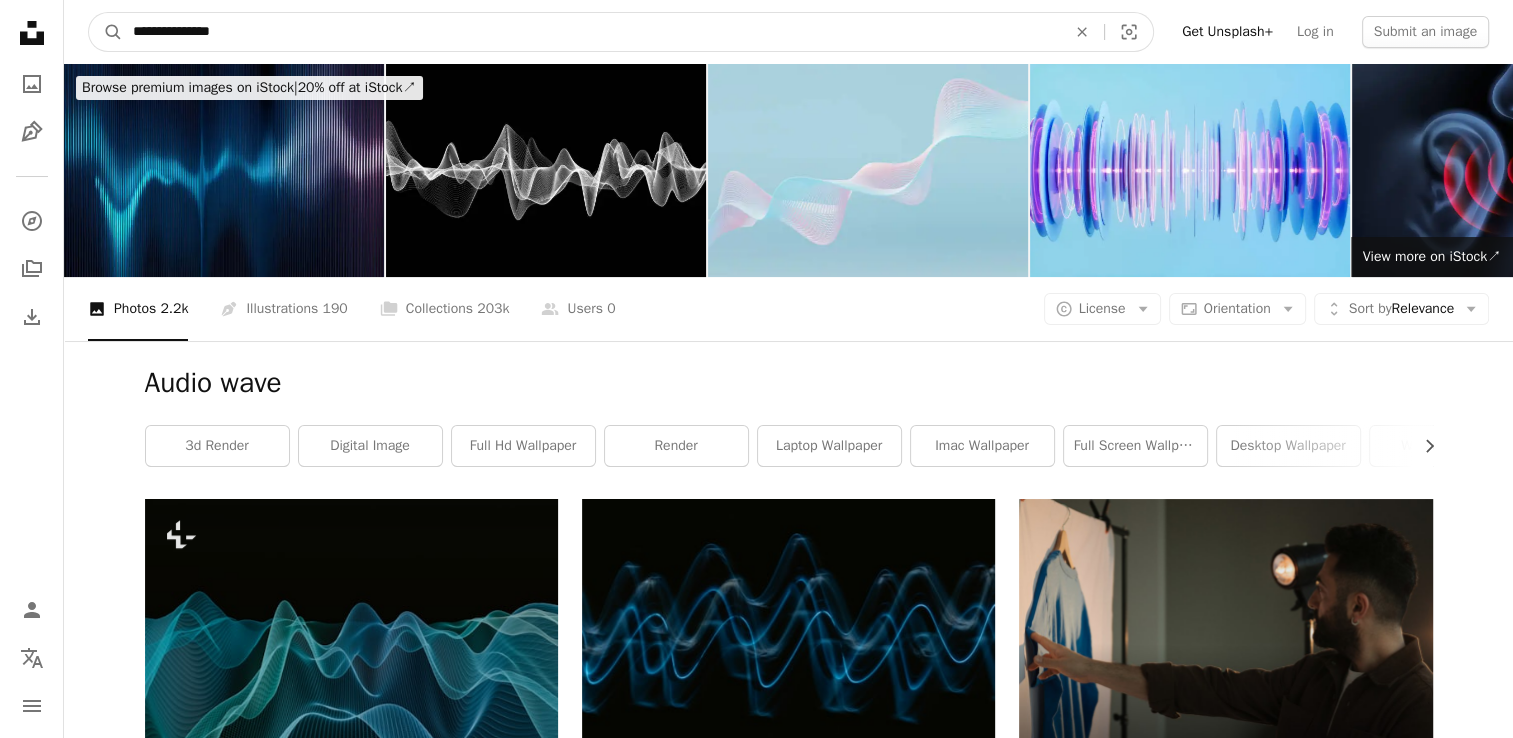 click on "A magnifying glass" at bounding box center [106, 32] 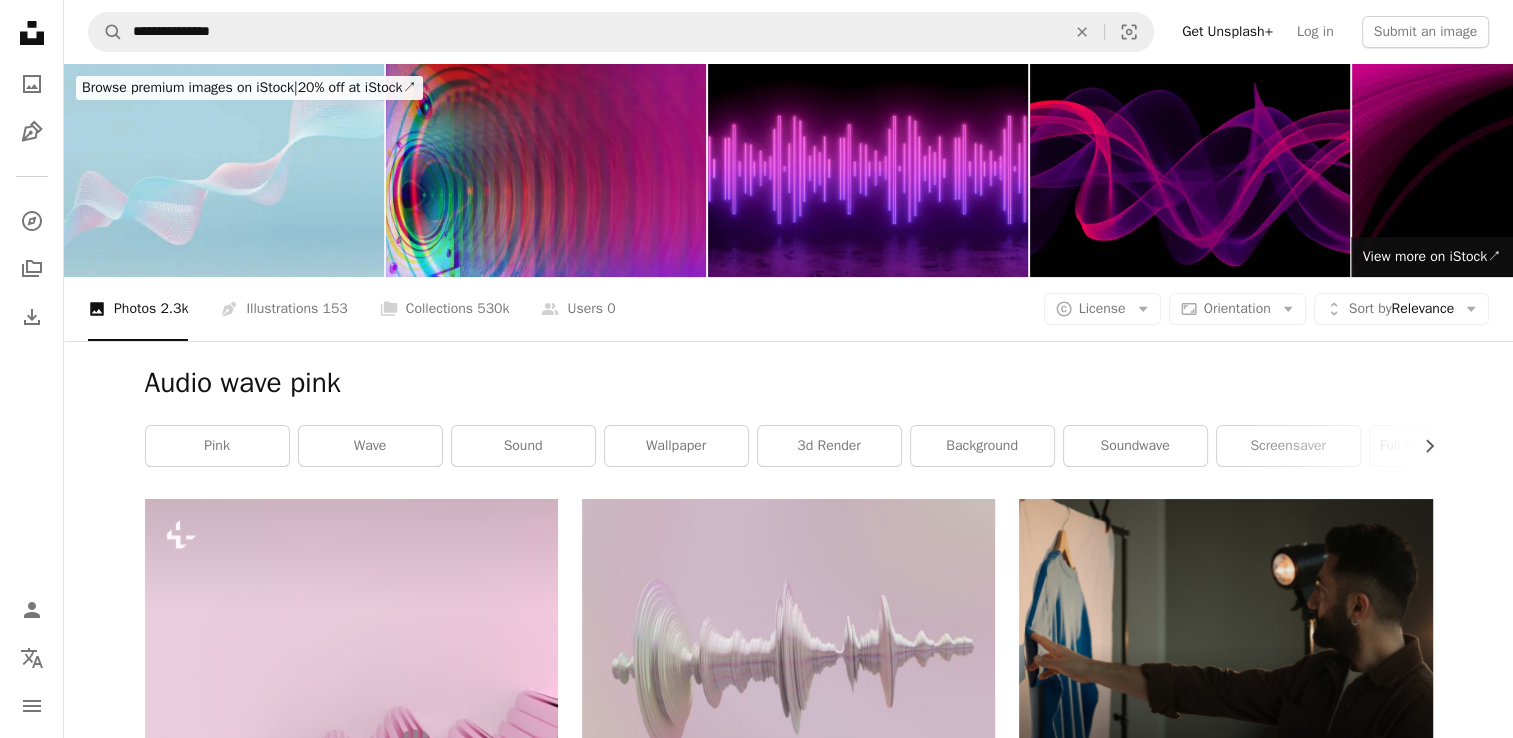 click at bounding box center (868, 170) 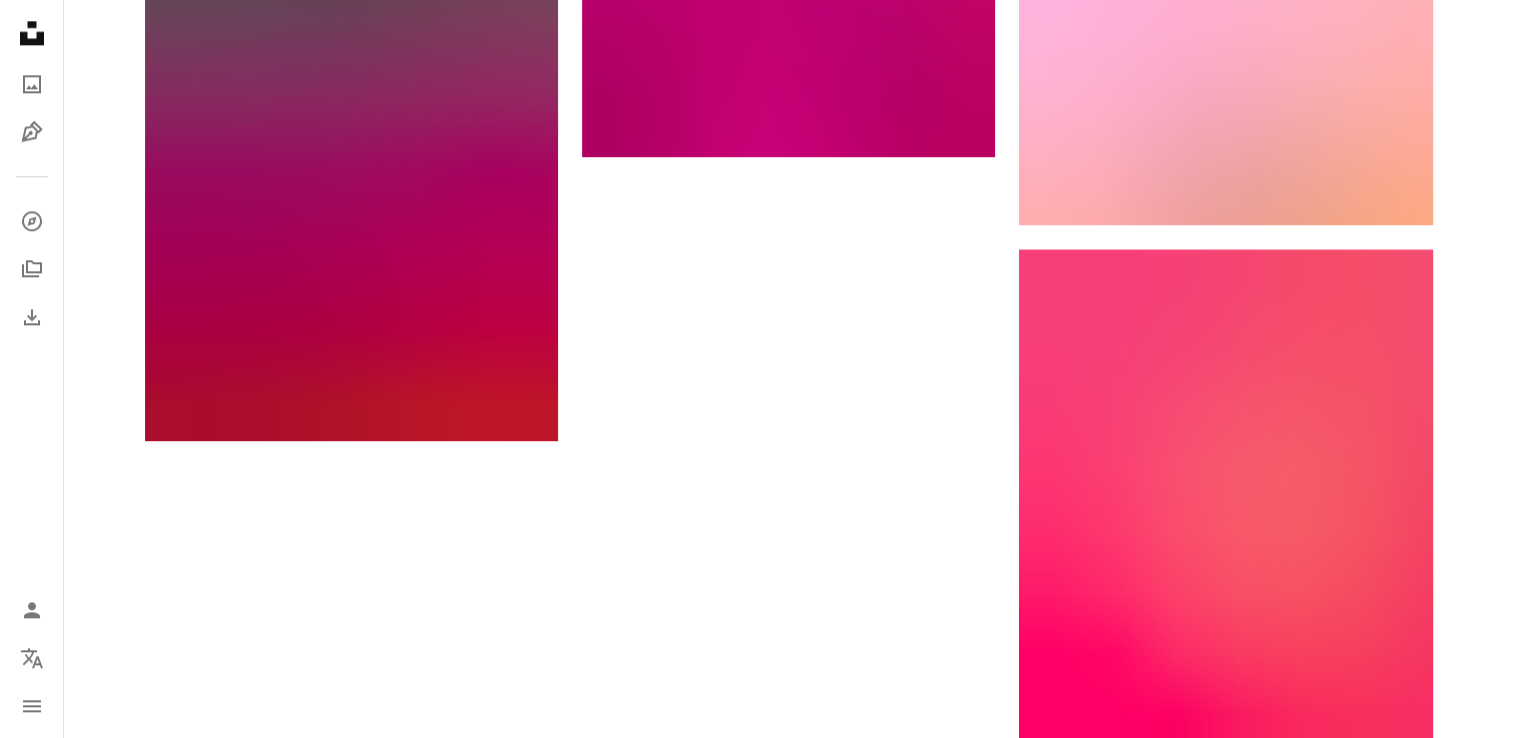 scroll, scrollTop: 2900, scrollLeft: 0, axis: vertical 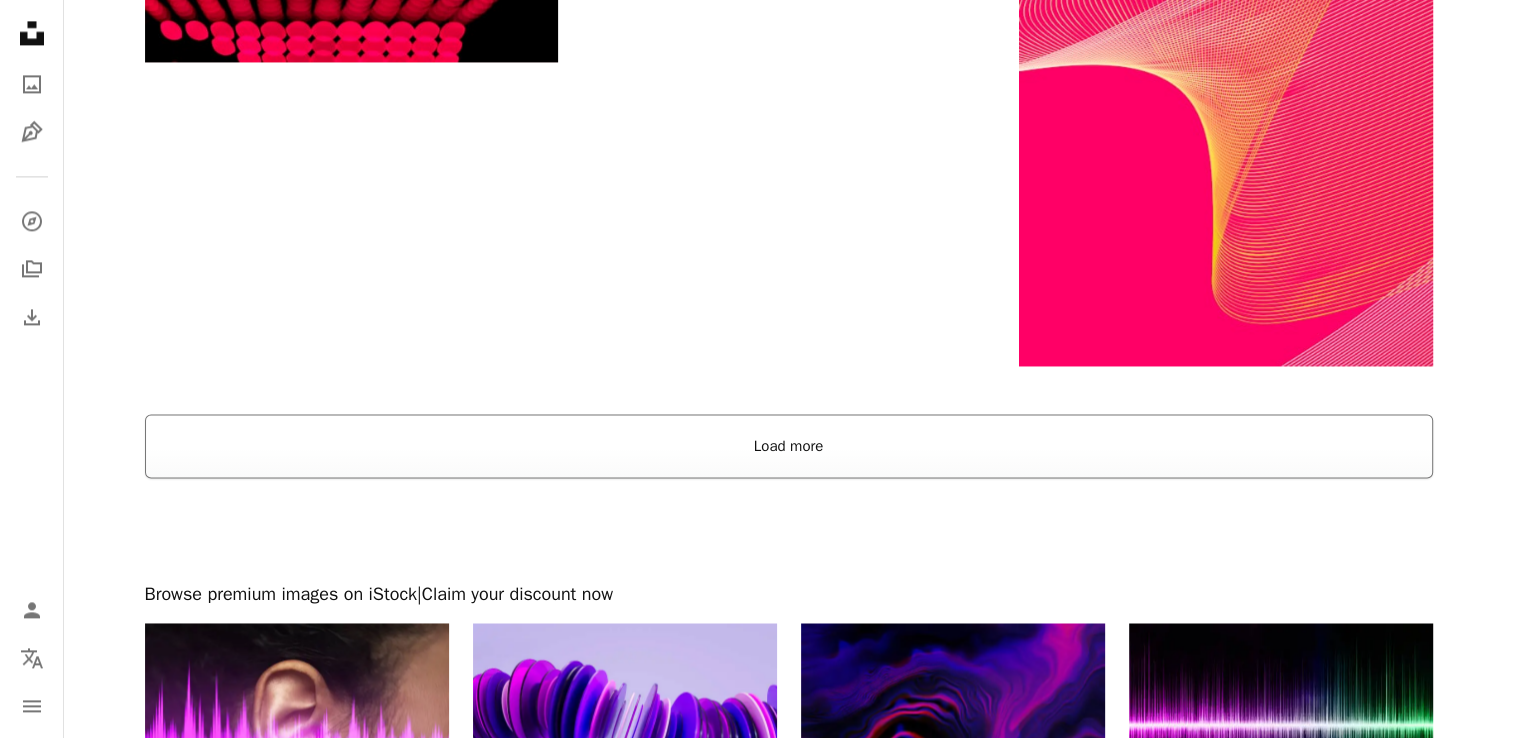 click on "Load more" at bounding box center (789, 446) 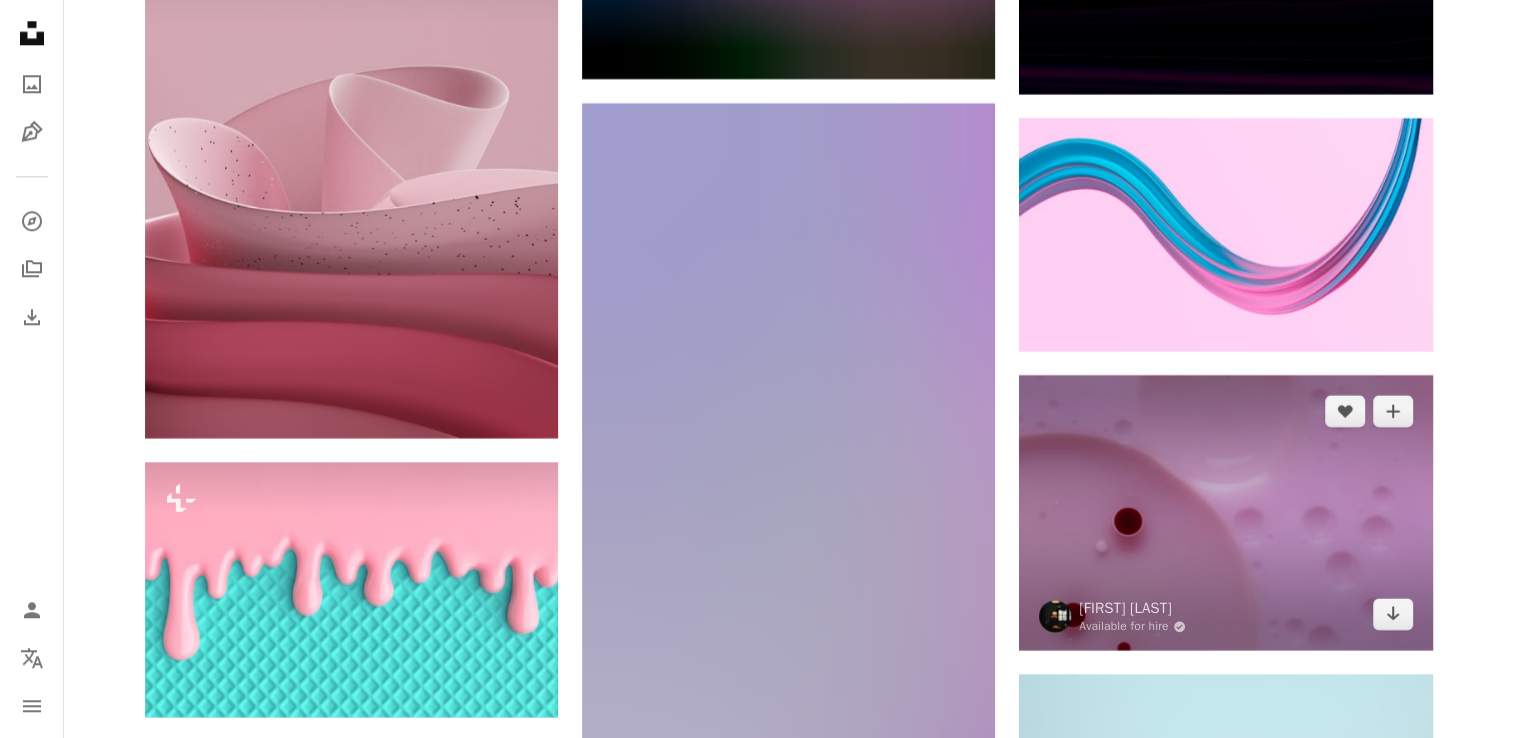 scroll, scrollTop: 24800, scrollLeft: 0, axis: vertical 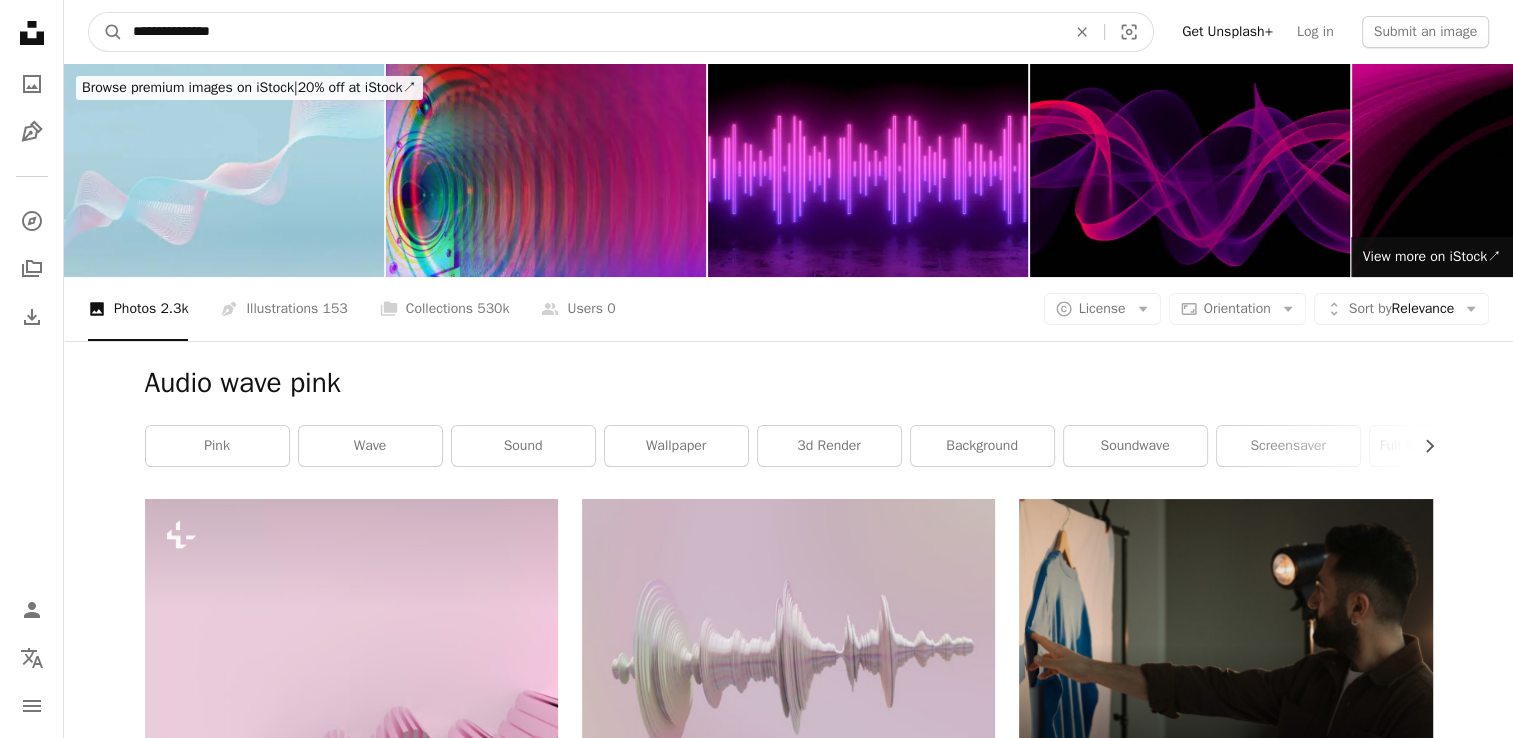 click on "**********" at bounding box center (591, 32) 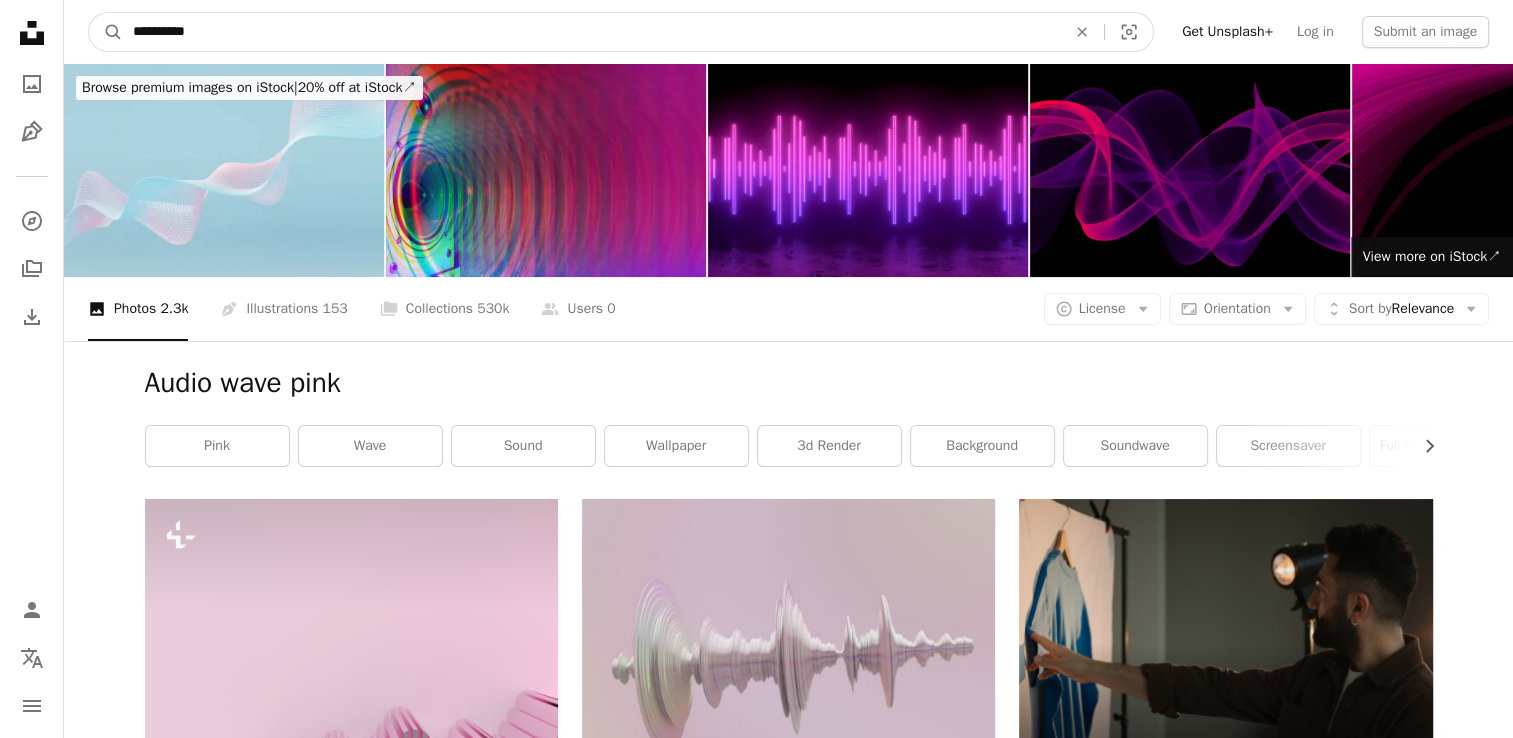 type on "**********" 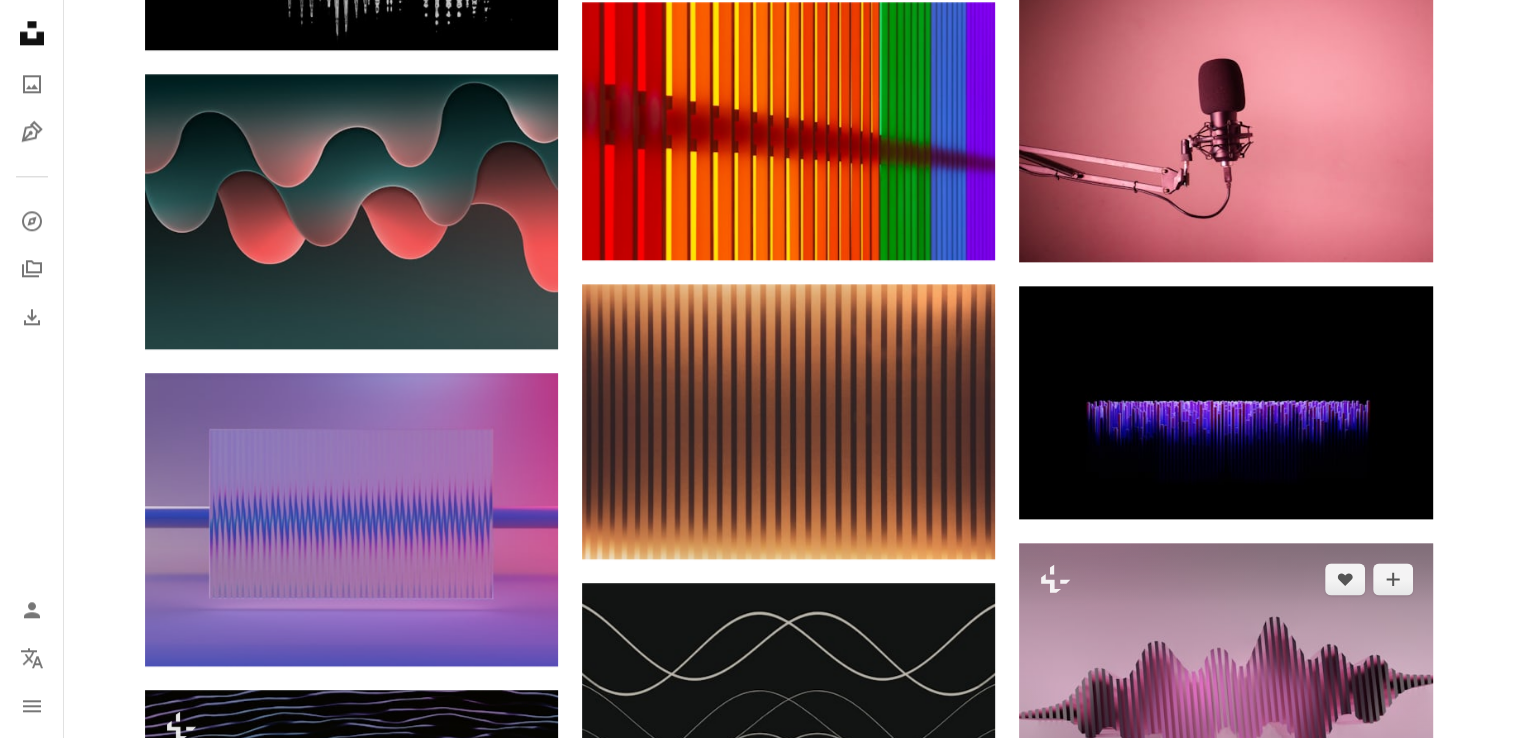 scroll, scrollTop: 2600, scrollLeft: 0, axis: vertical 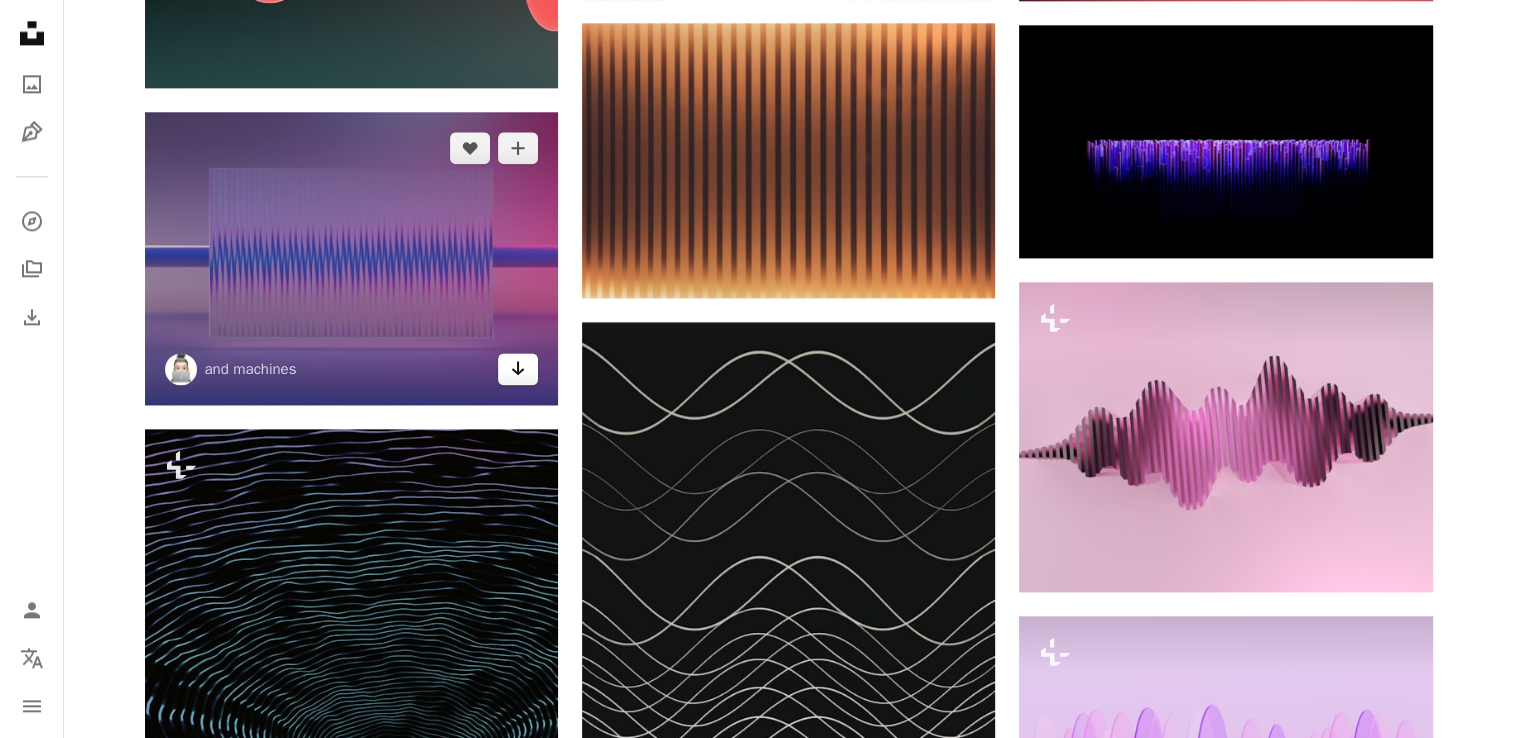 click on "Arrow pointing down" 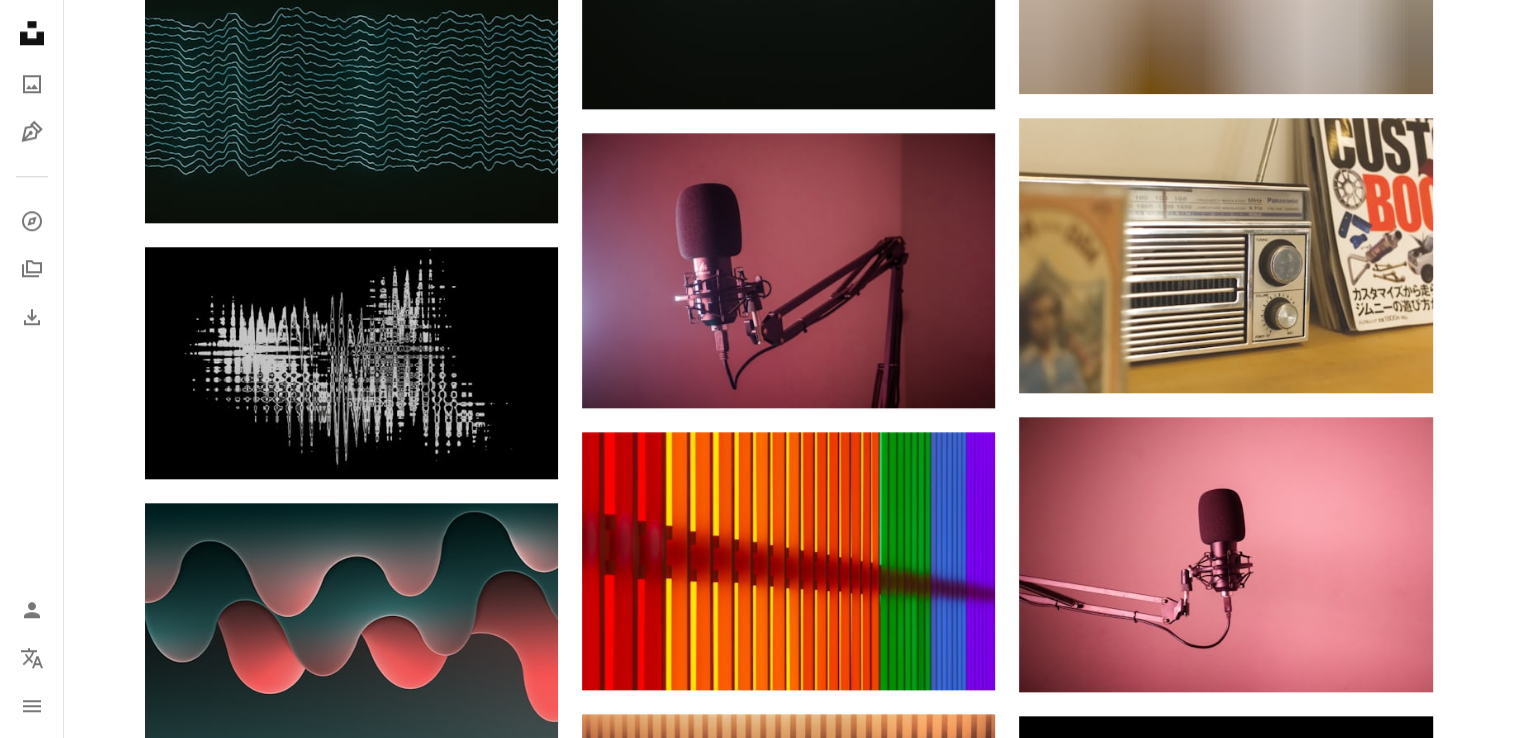 scroll, scrollTop: 1900, scrollLeft: 0, axis: vertical 